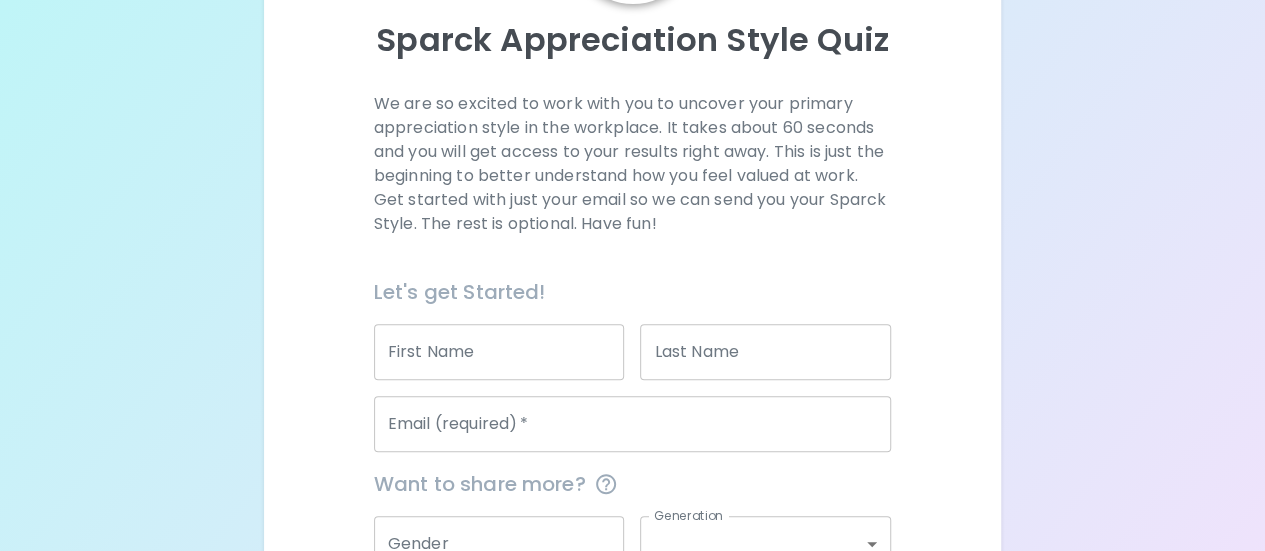 scroll, scrollTop: 300, scrollLeft: 0, axis: vertical 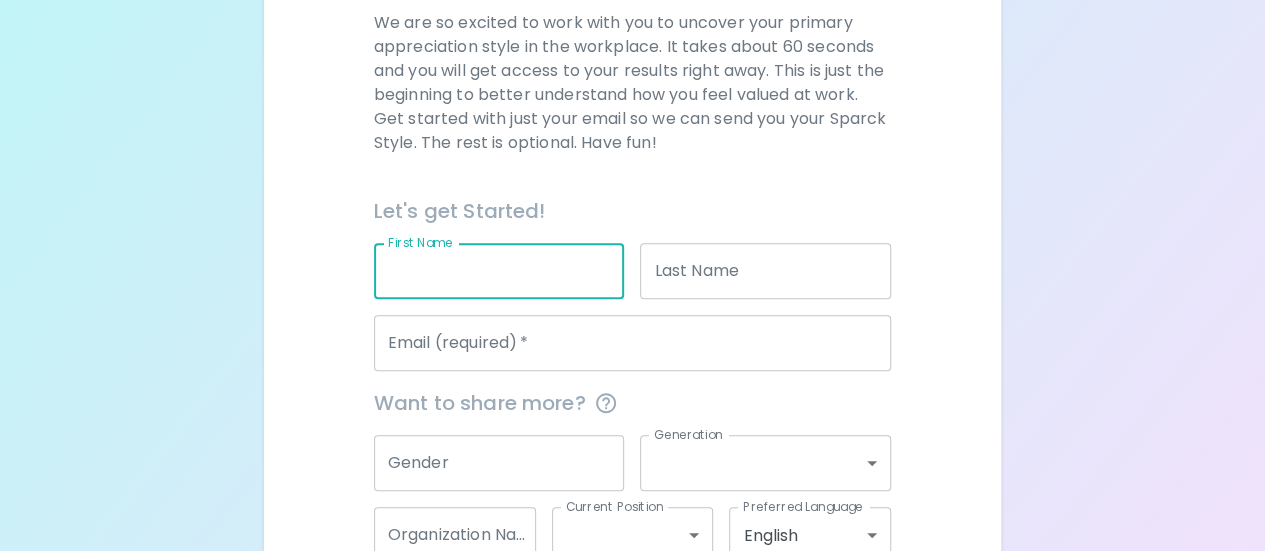 click on "First Name" at bounding box center (499, 271) 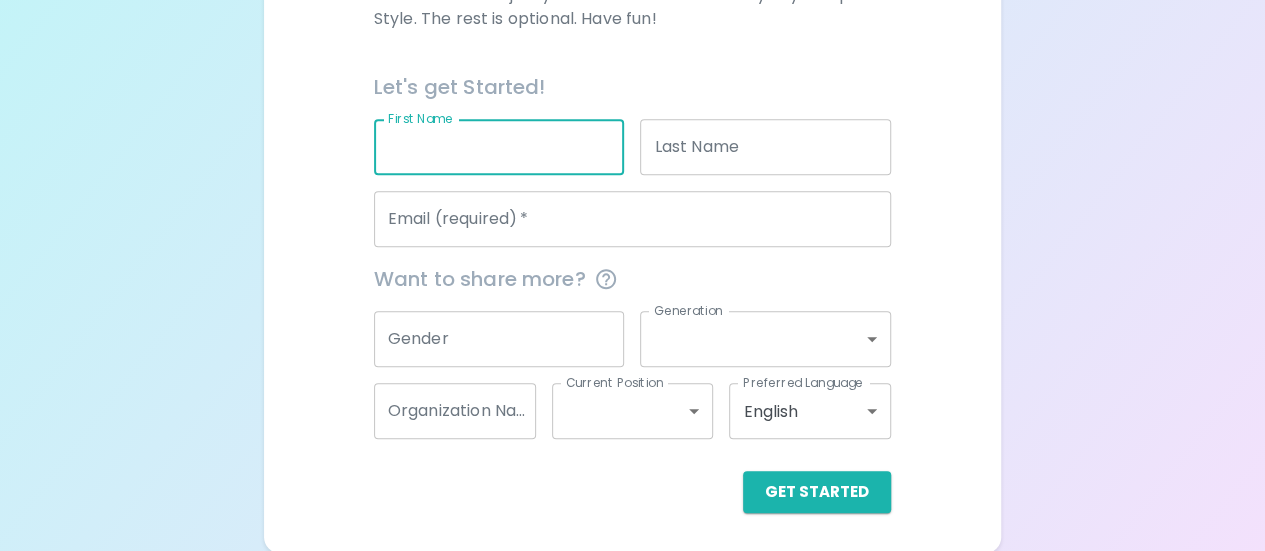 scroll, scrollTop: 425, scrollLeft: 0, axis: vertical 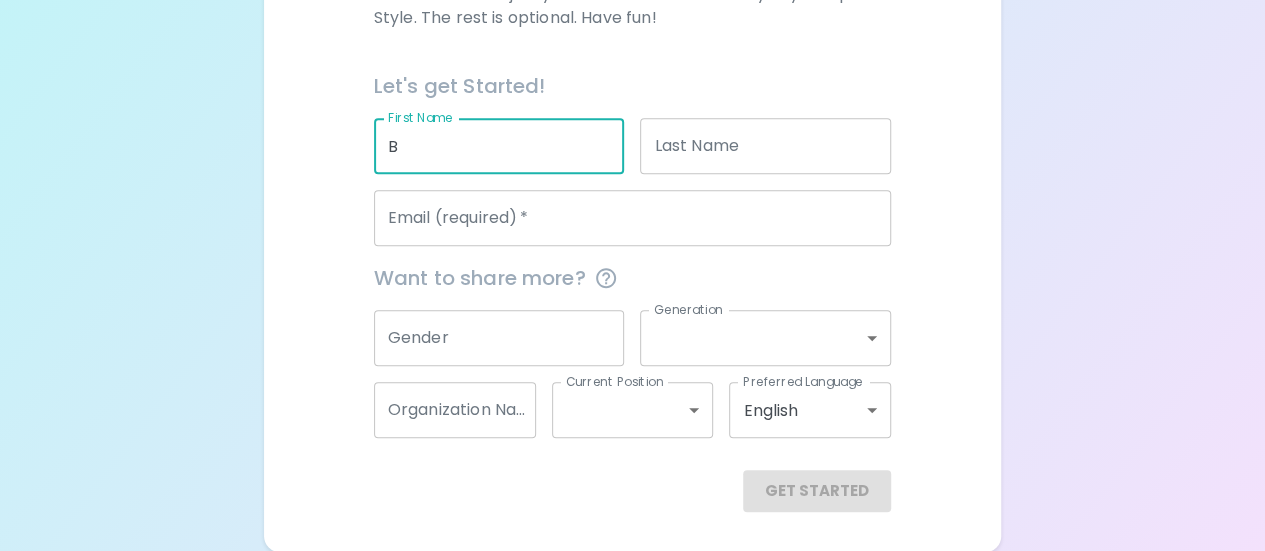 type on "B" 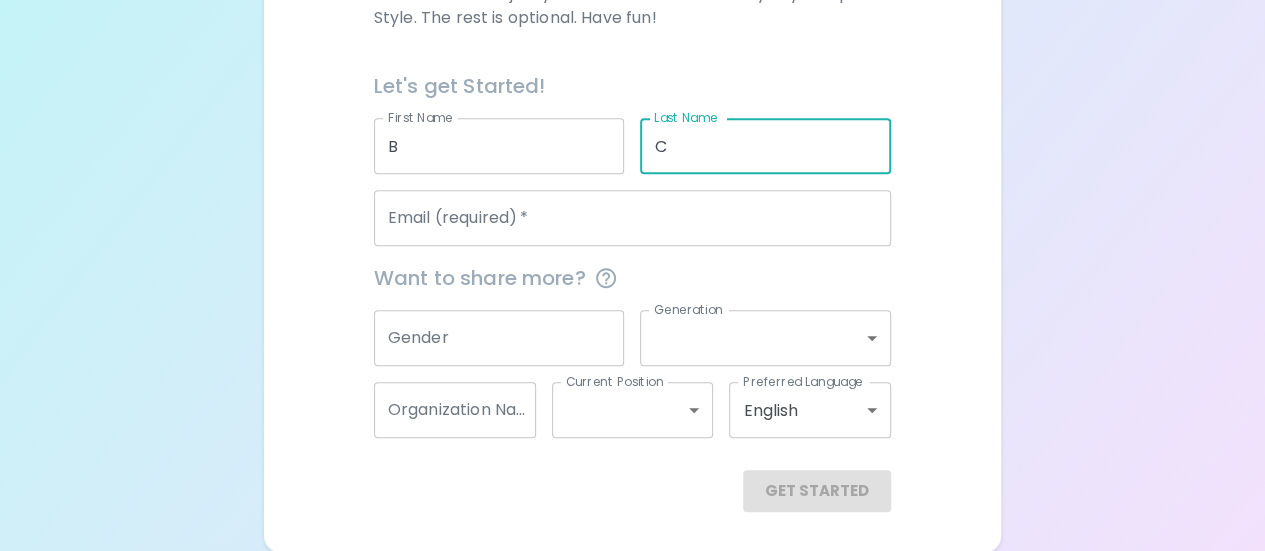 type on "C" 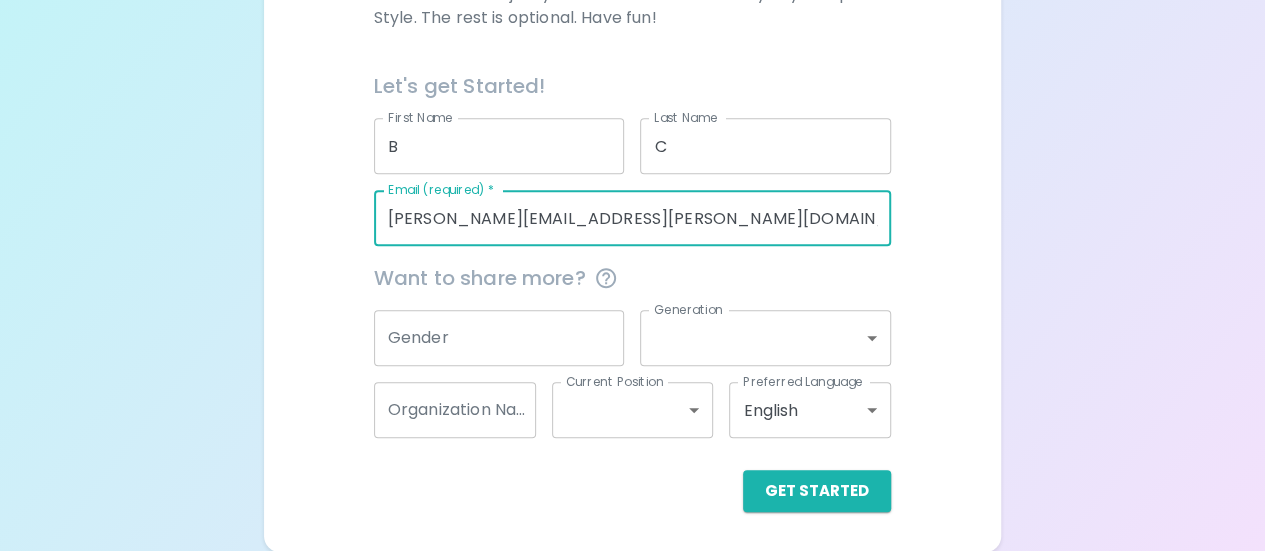 type on "[PERSON_NAME][EMAIL_ADDRESS][PERSON_NAME][DOMAIN_NAME]" 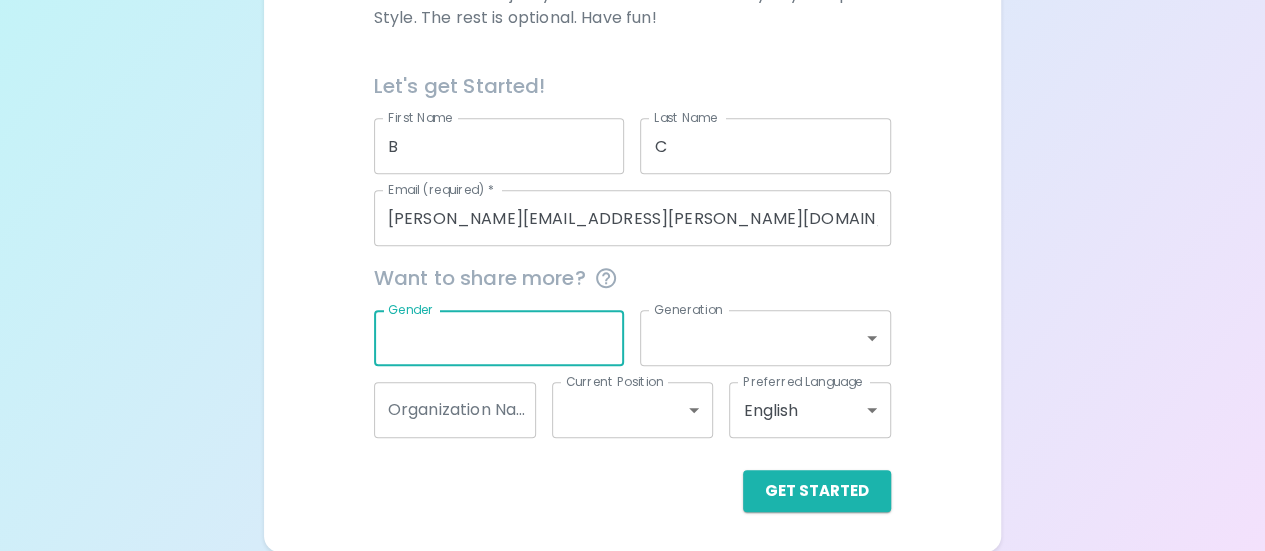 click on "Gender Gender" at bounding box center [499, 338] 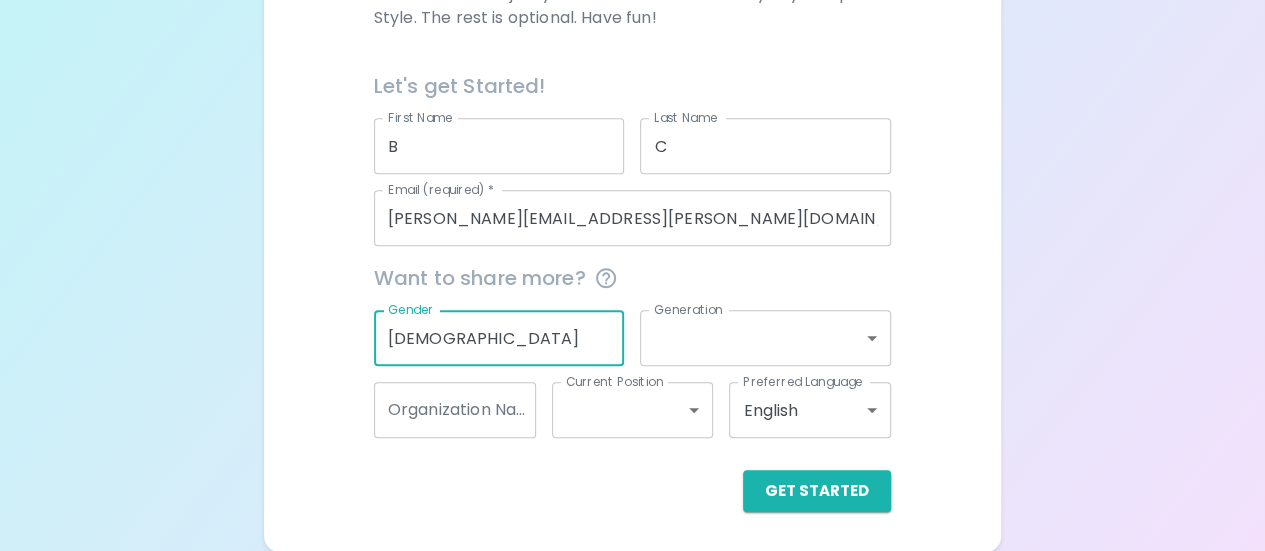 type on "[DEMOGRAPHIC_DATA]" 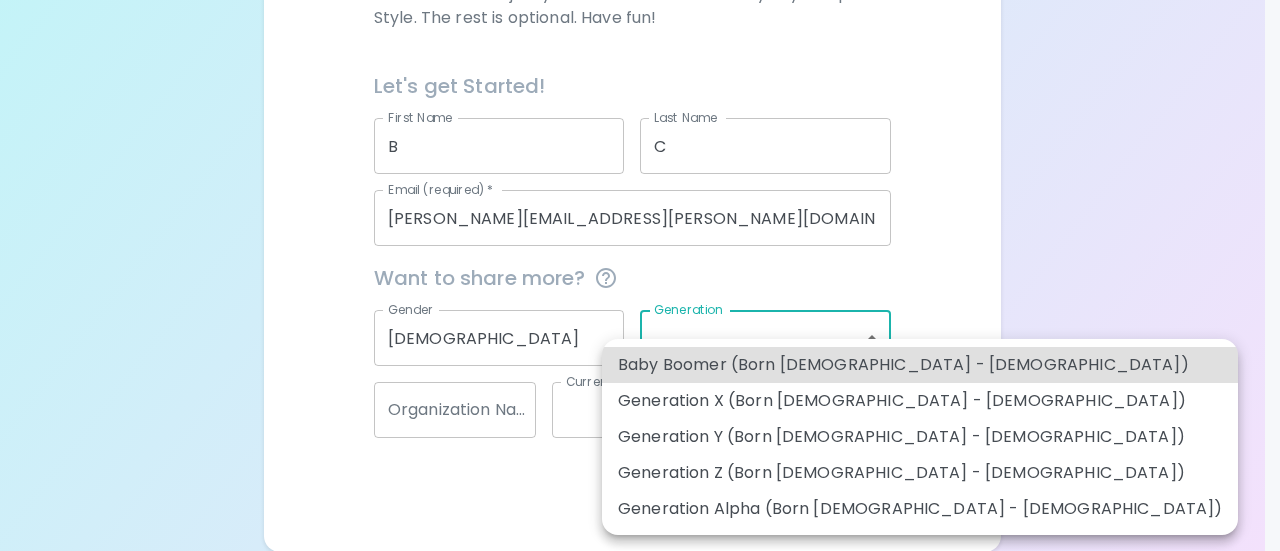 click on "Generation Y (Born [DEMOGRAPHIC_DATA] - [DEMOGRAPHIC_DATA])" at bounding box center [920, 437] 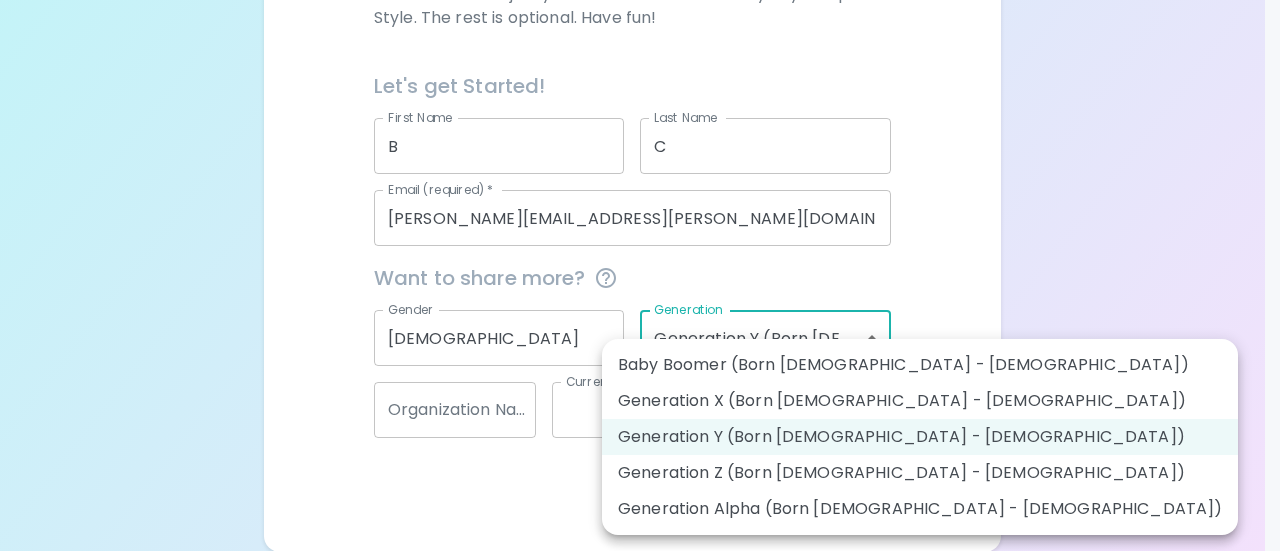 click on "Sparck Appreciation Style Quiz We are so excited to work with you to uncover your primary appreciation style in the workplace. It takes about 60 seconds and you will get access to your results right away. This is just the beginning to better understand how you feel valued at work. Get started with just your email so we can send you your Sparck Style. The rest is optional. Have fun! Let's get Started! First Name B First Name Last Name C Last Name Email (required)   * [PERSON_NAME][EMAIL_ADDRESS][PERSON_NAME][DOMAIN_NAME] Email (required)   * Want to share more? Gender [DEMOGRAPHIC_DATA] Gender Generation Generation Y (Born [DEMOGRAPHIC_DATA] - [DEMOGRAPHIC_DATA]) generation_y Generation Organization Name Organization Name Current Position ​ Current Position Preferred Language English en Preferred Language Get Started   English Español Baby Boomer (Born [DEMOGRAPHIC_DATA] - [DEMOGRAPHIC_DATA]) Generation X (Born [DEMOGRAPHIC_DATA] - [DEMOGRAPHIC_DATA]) Generation Y (Born [DEMOGRAPHIC_DATA] - [DEMOGRAPHIC_DATA]) Generation Z (Born [DEMOGRAPHIC_DATA] - [DEMOGRAPHIC_DATA]) Generation Alpha (Born [DEMOGRAPHIC_DATA] - [DEMOGRAPHIC_DATA])" at bounding box center [640, 63] 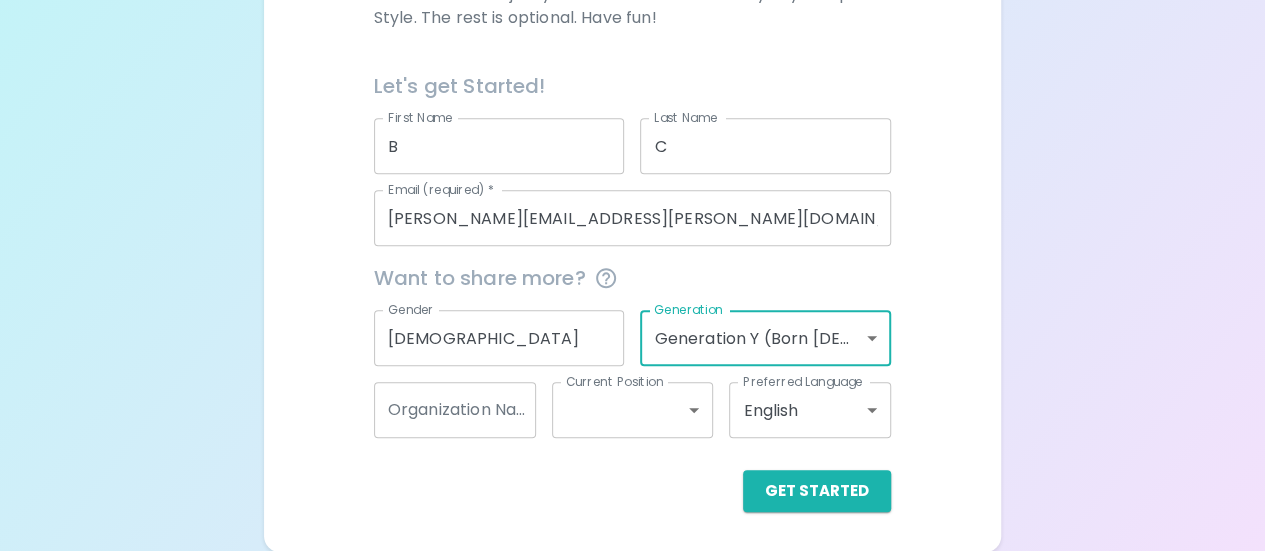 click on "Organization Name" at bounding box center [455, 410] 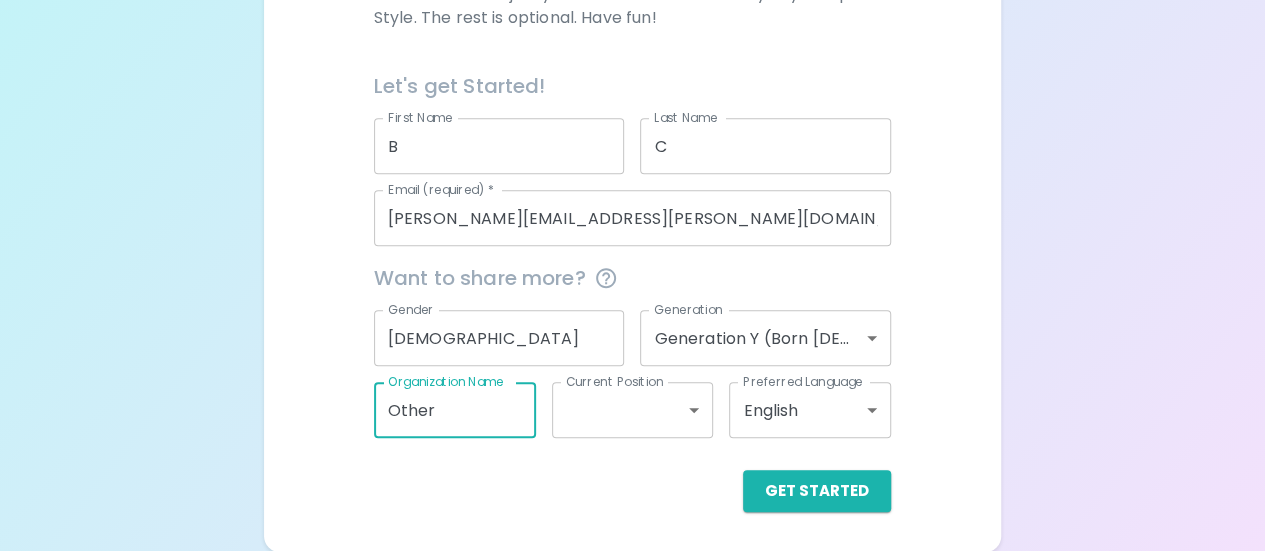 type on "Other" 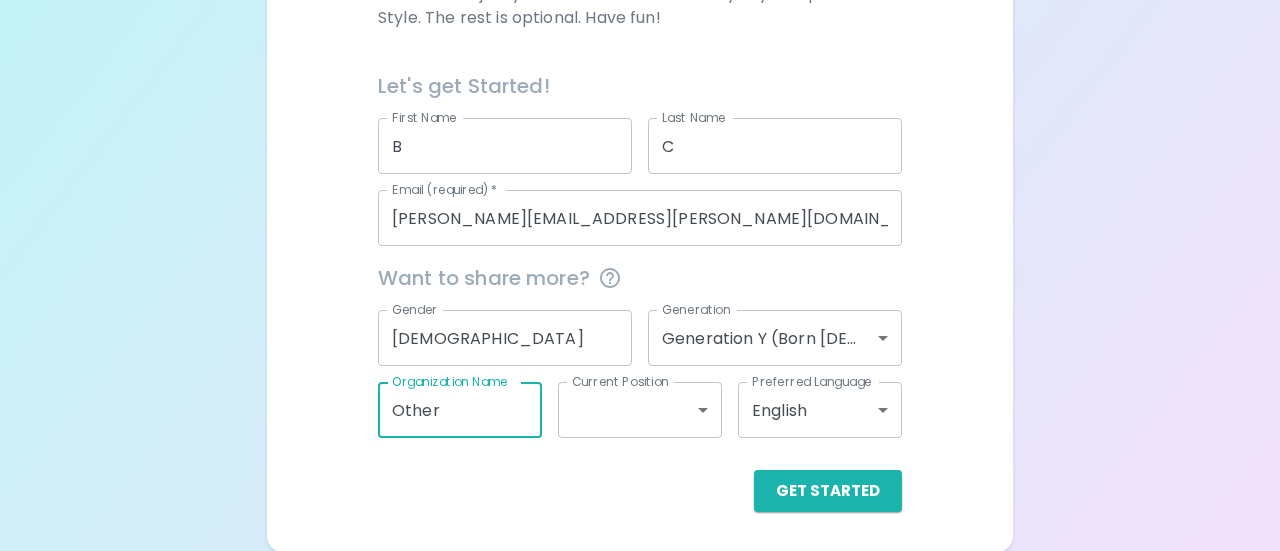 click on "Sparck Appreciation Style Quiz We are so excited to work with you to uncover your primary appreciation style in the workplace. It takes about 60 seconds and you will get access to your results right away. This is just the beginning to better understand how you feel valued at work. Get started with just your email so we can send you your Sparck Style. The rest is optional. Have fun! Let's get Started! First Name B First Name Last Name C Last Name Email (required)   * [PERSON_NAME][EMAIL_ADDRESS][PERSON_NAME][DOMAIN_NAME] Email (required)   * Want to share more? Gender [DEMOGRAPHIC_DATA] Gender Generation Generation Y (Born [DEMOGRAPHIC_DATA] - [DEMOGRAPHIC_DATA]) generation_y Generation Organization Name Other Organization Name Current Position ​ Current Position Preferred Language English en Preferred Language Get Started   English Español" at bounding box center (640, 63) 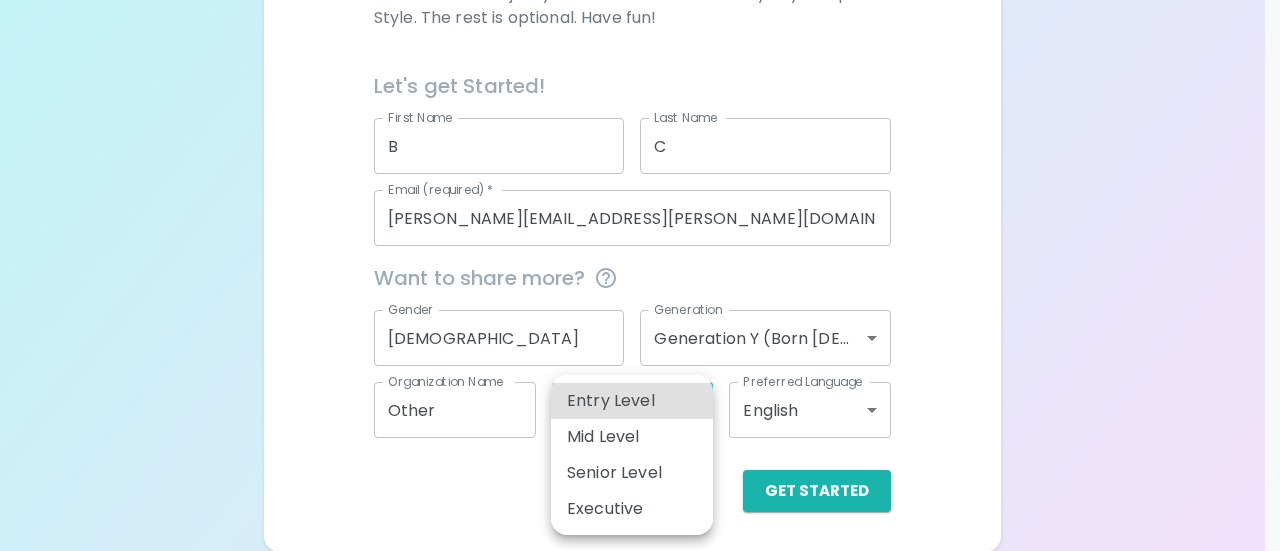 click on "Mid Level" at bounding box center [632, 437] 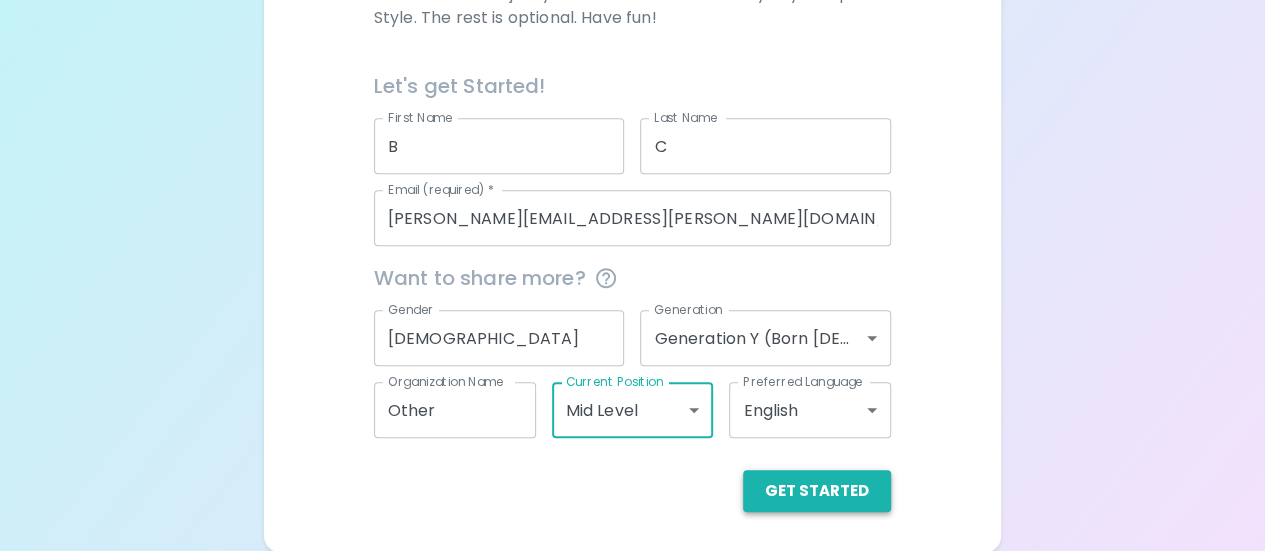 click on "Get Started" at bounding box center (817, 491) 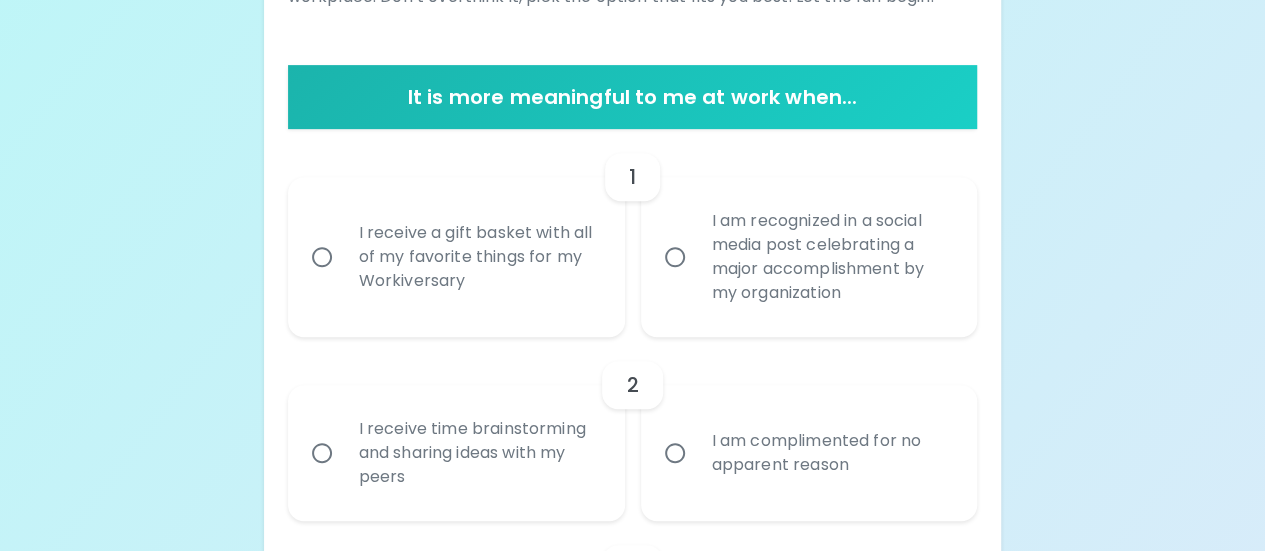 scroll, scrollTop: 381, scrollLeft: 0, axis: vertical 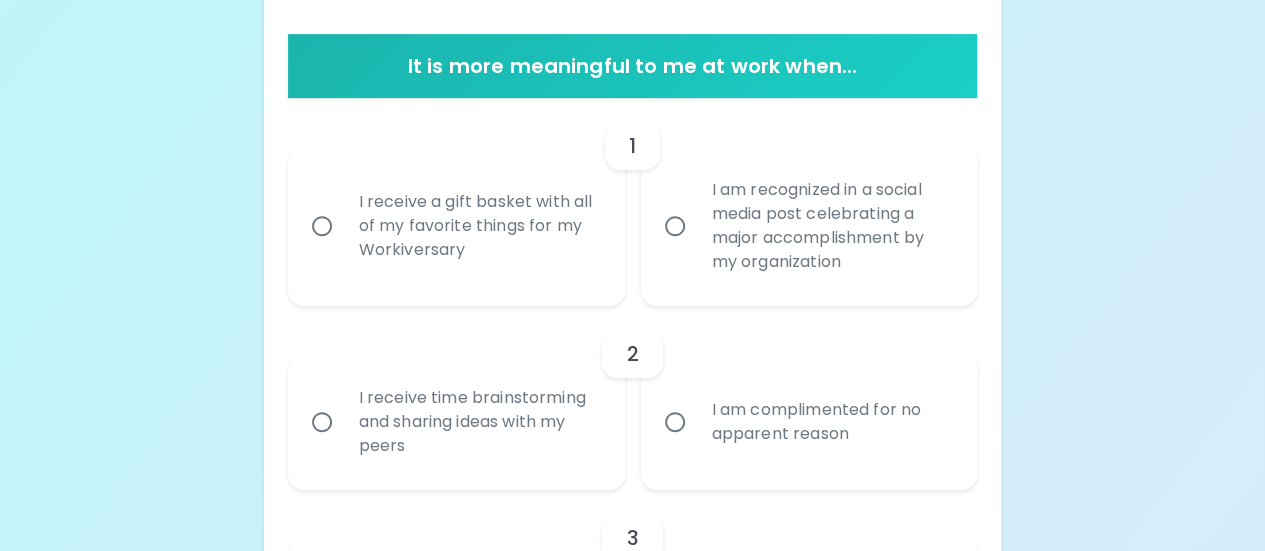 click on "I am recognized in a social media post celebrating a major accomplishment by my organization" at bounding box center [675, 226] 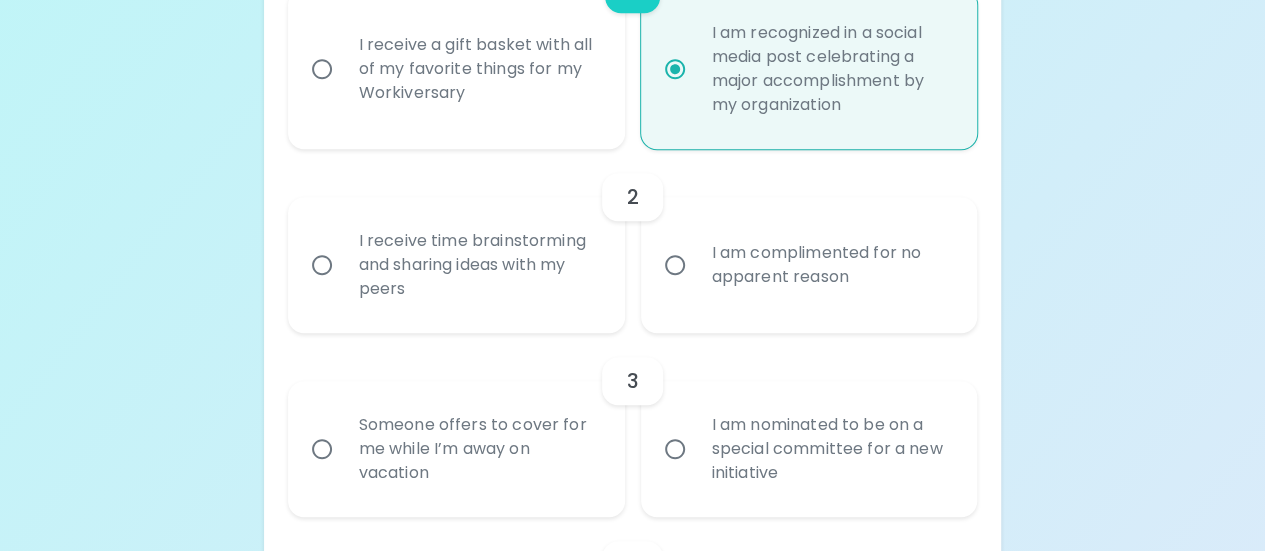 scroll, scrollTop: 541, scrollLeft: 0, axis: vertical 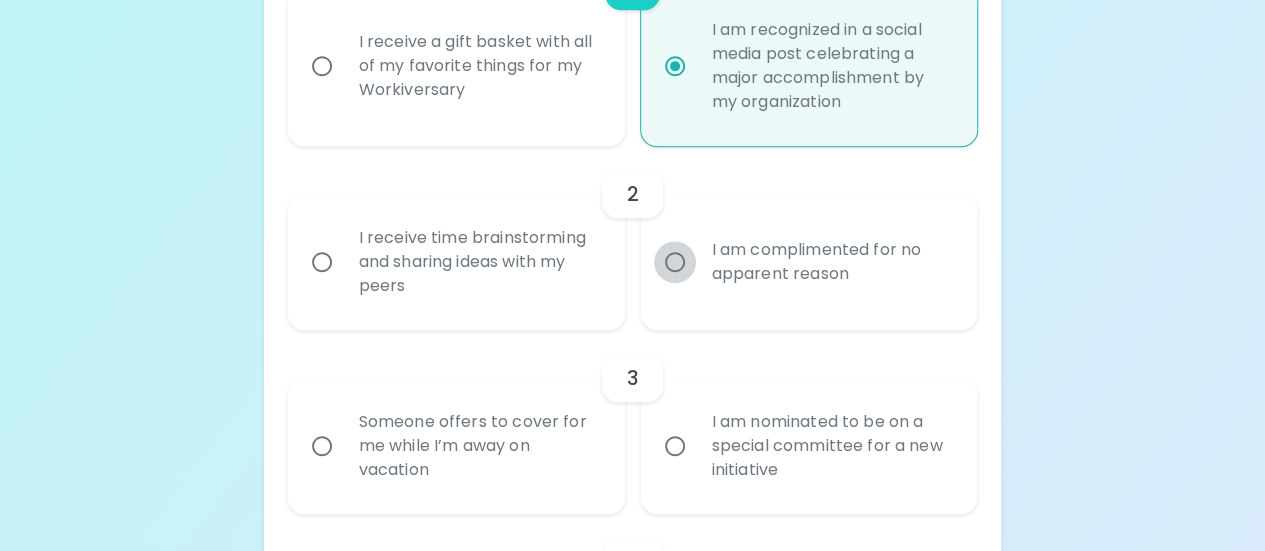 click on "I am complimented for no apparent reason" at bounding box center (675, 262) 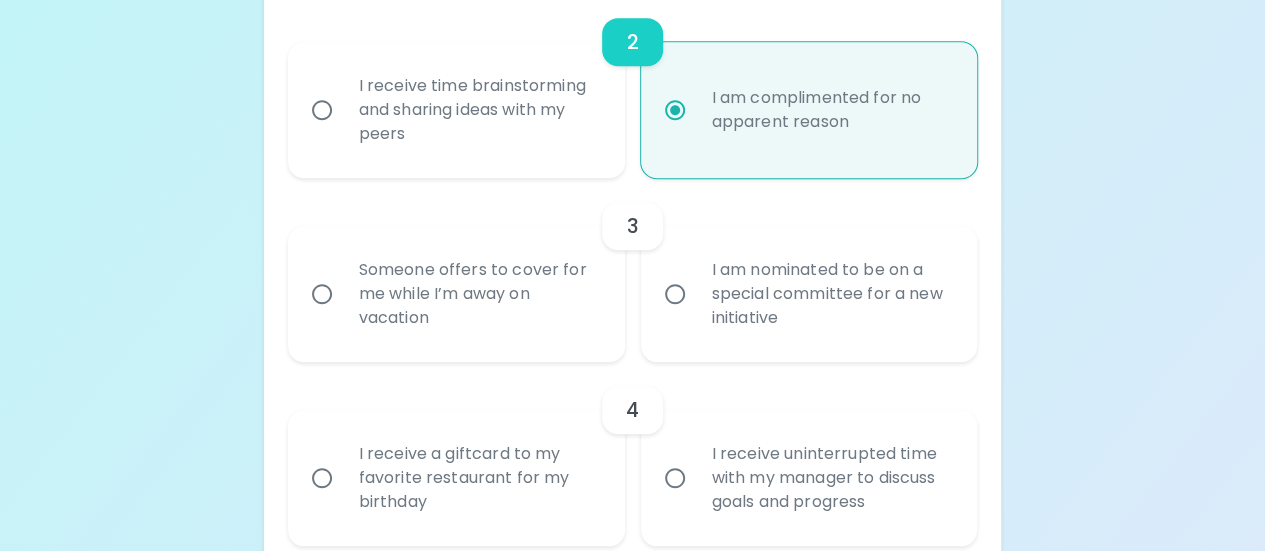 scroll, scrollTop: 701, scrollLeft: 0, axis: vertical 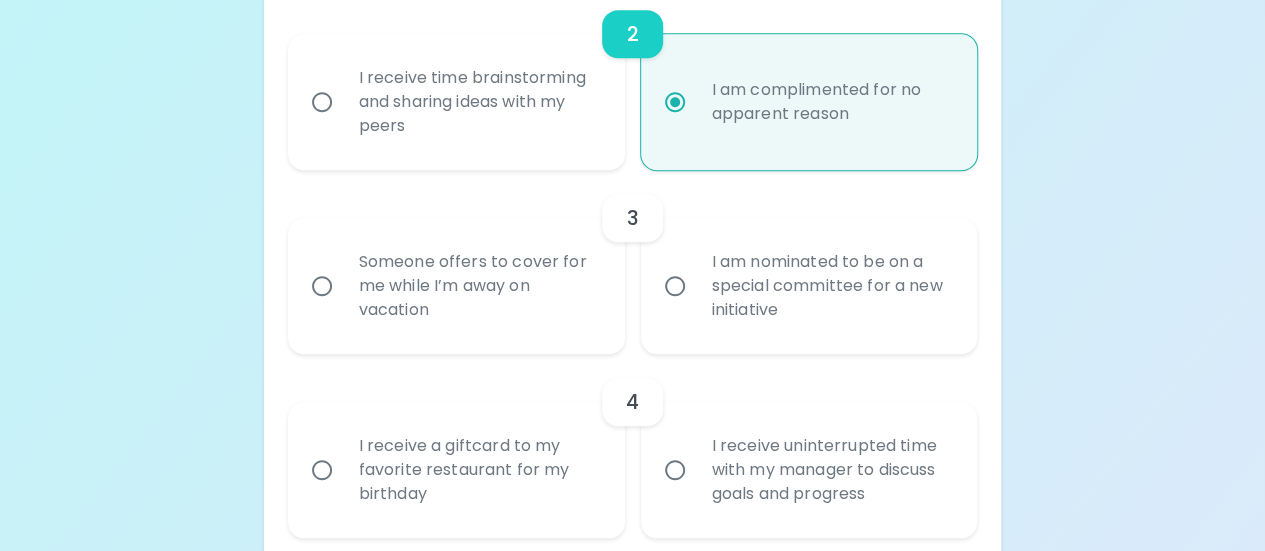 radio on "true" 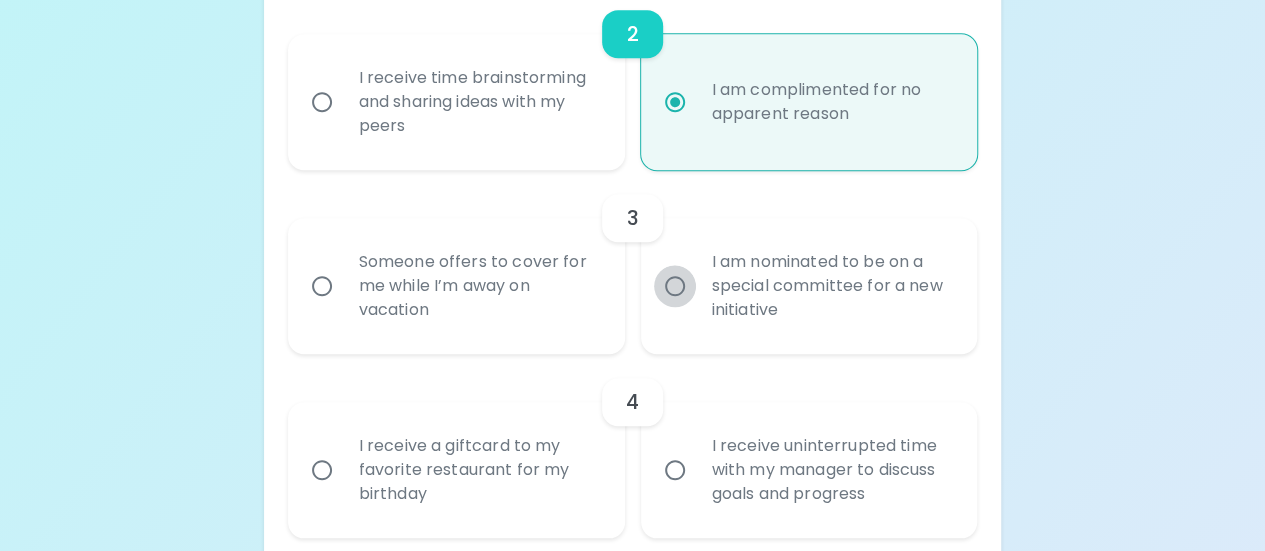 click on "I am nominated to be on a special committee for a new initiative" at bounding box center [675, 286] 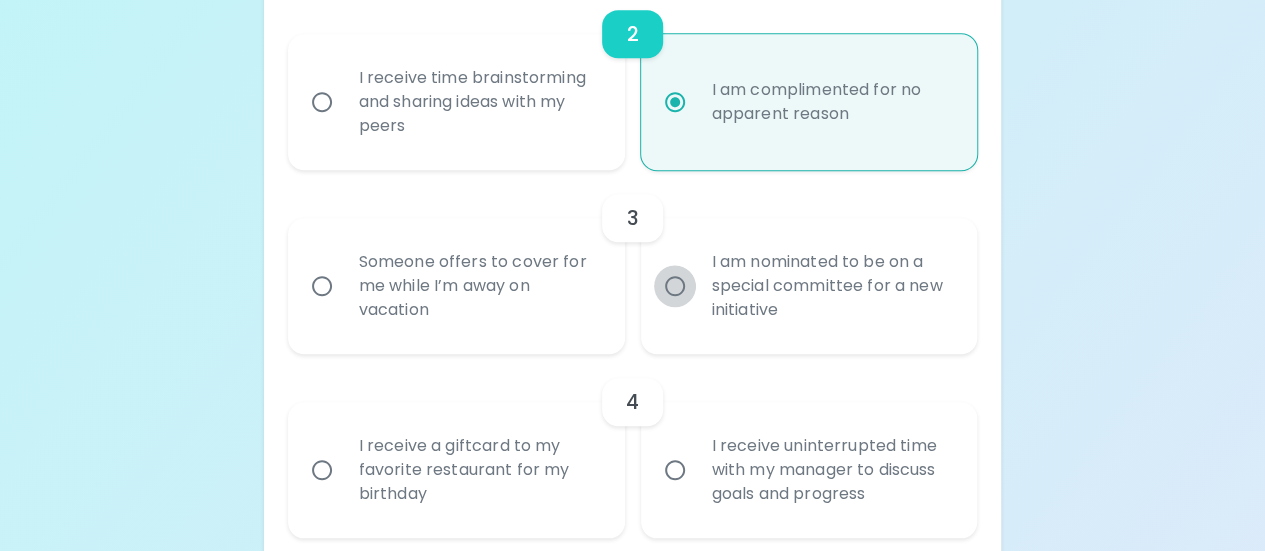 radio on "false" 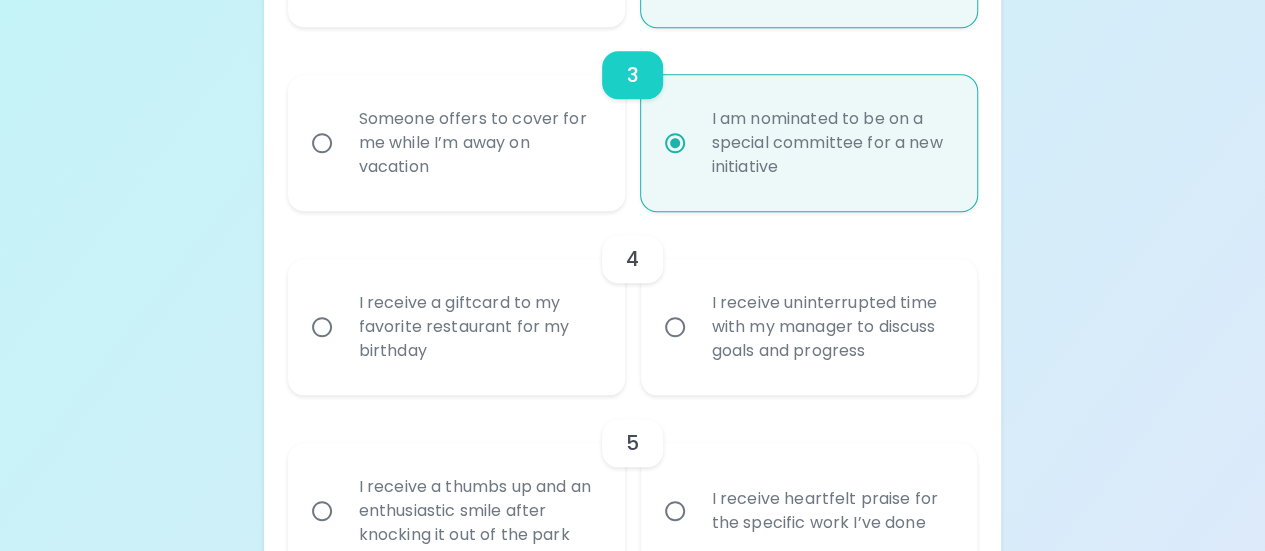 scroll, scrollTop: 861, scrollLeft: 0, axis: vertical 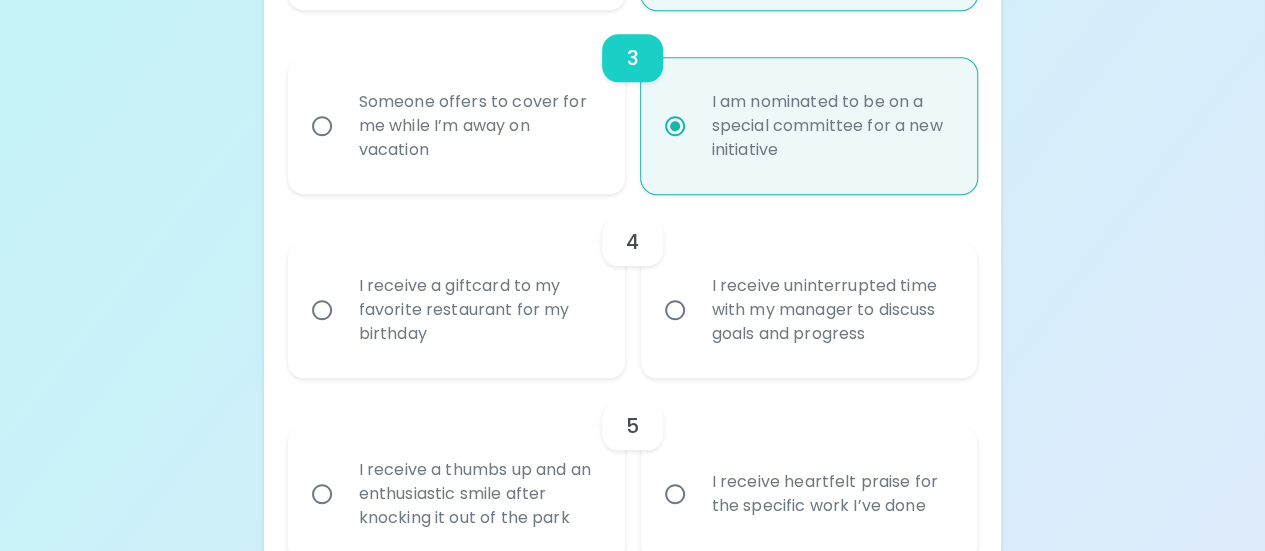 radio on "true" 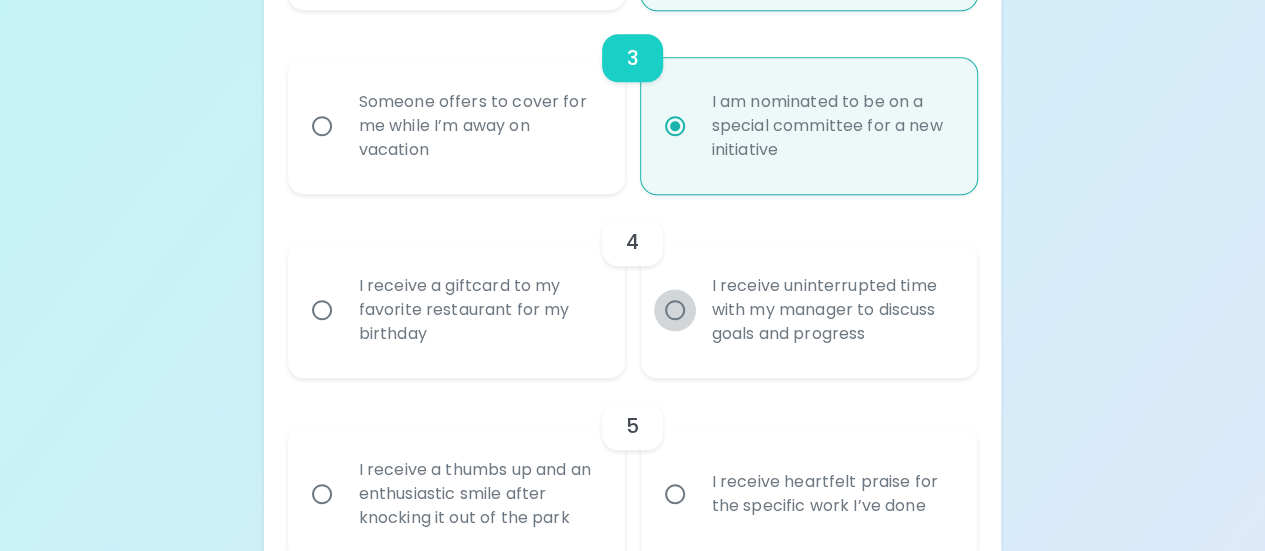 click on "I receive uninterrupted time with my manager to discuss goals and progress" at bounding box center [675, 310] 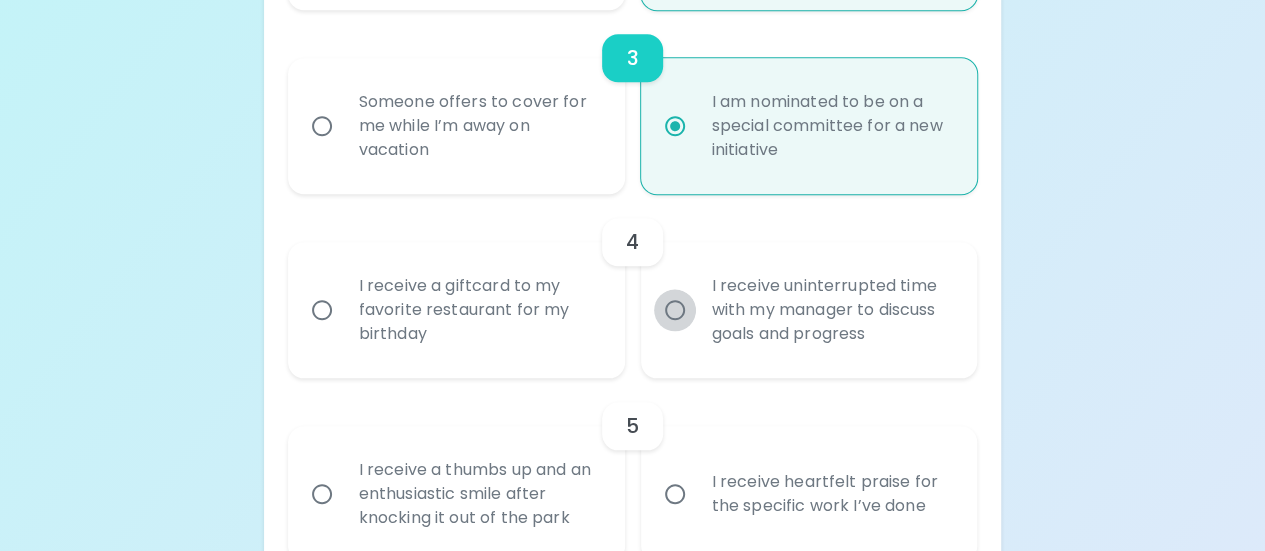 radio on "false" 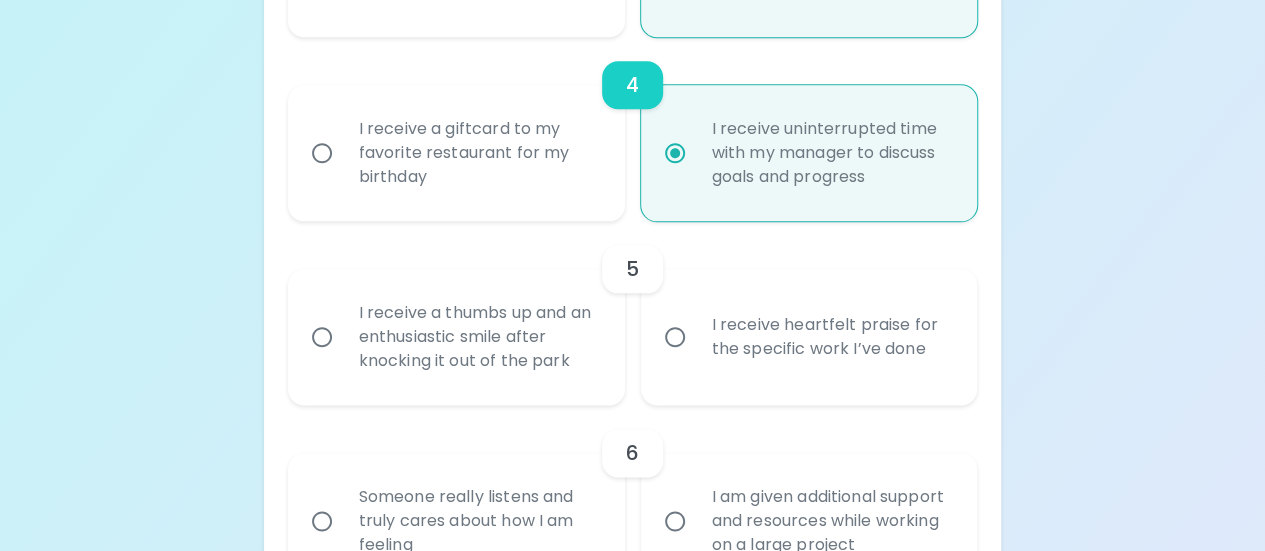 scroll, scrollTop: 1021, scrollLeft: 0, axis: vertical 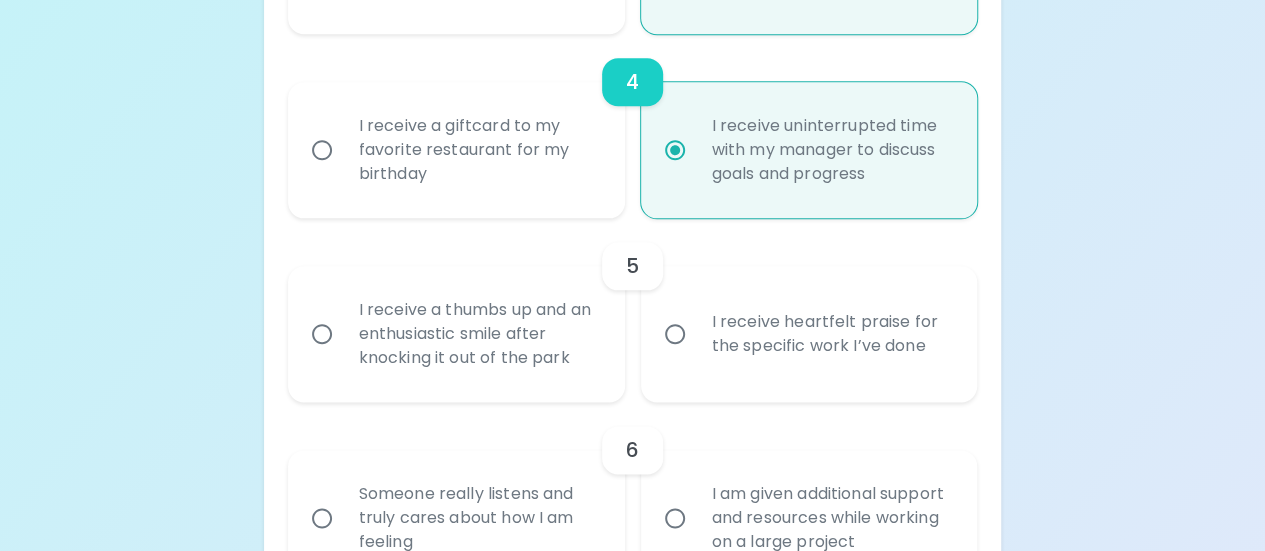 radio on "true" 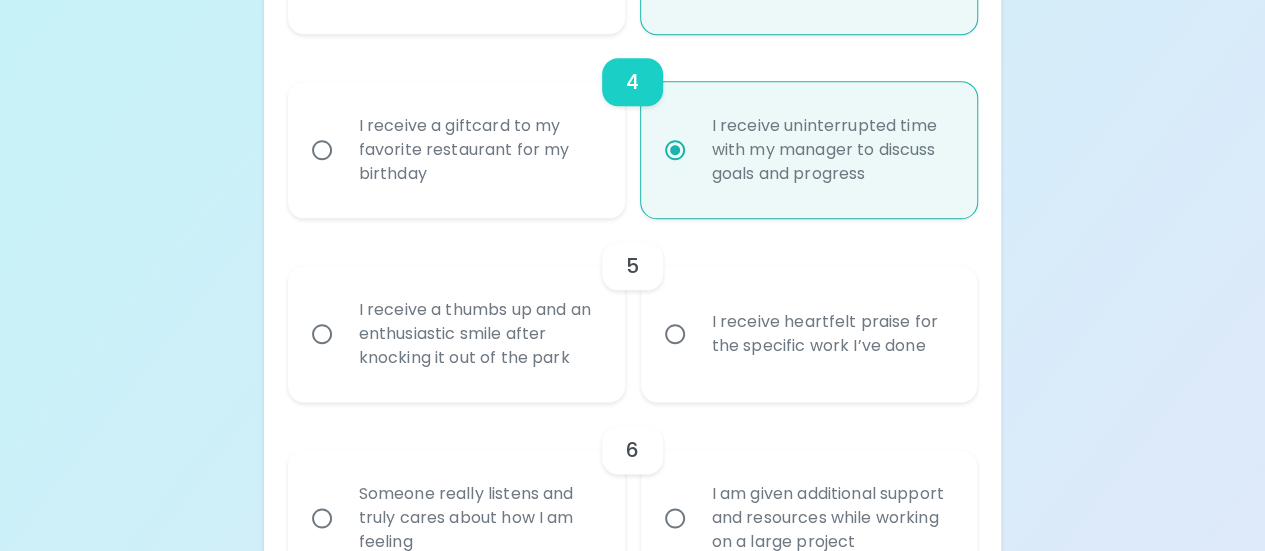 radio on "false" 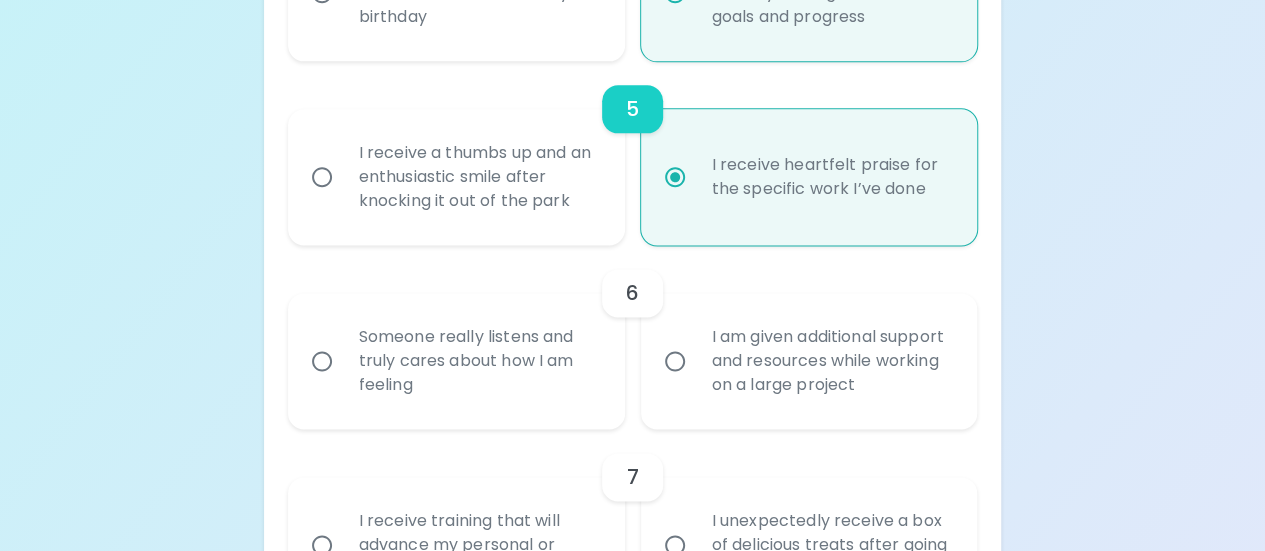 scroll, scrollTop: 1181, scrollLeft: 0, axis: vertical 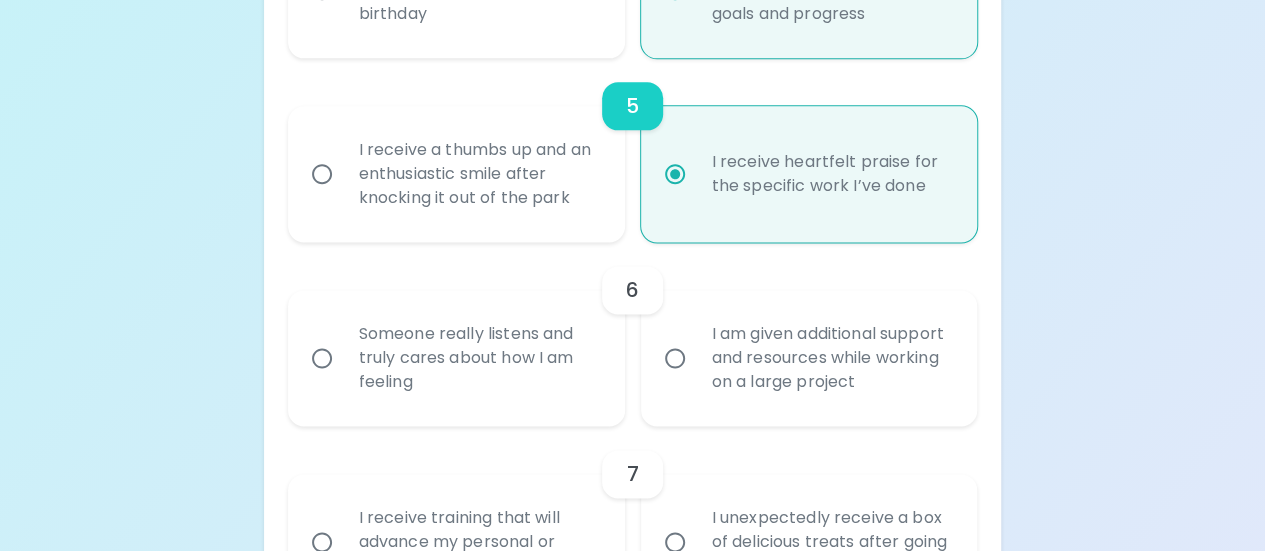 radio on "true" 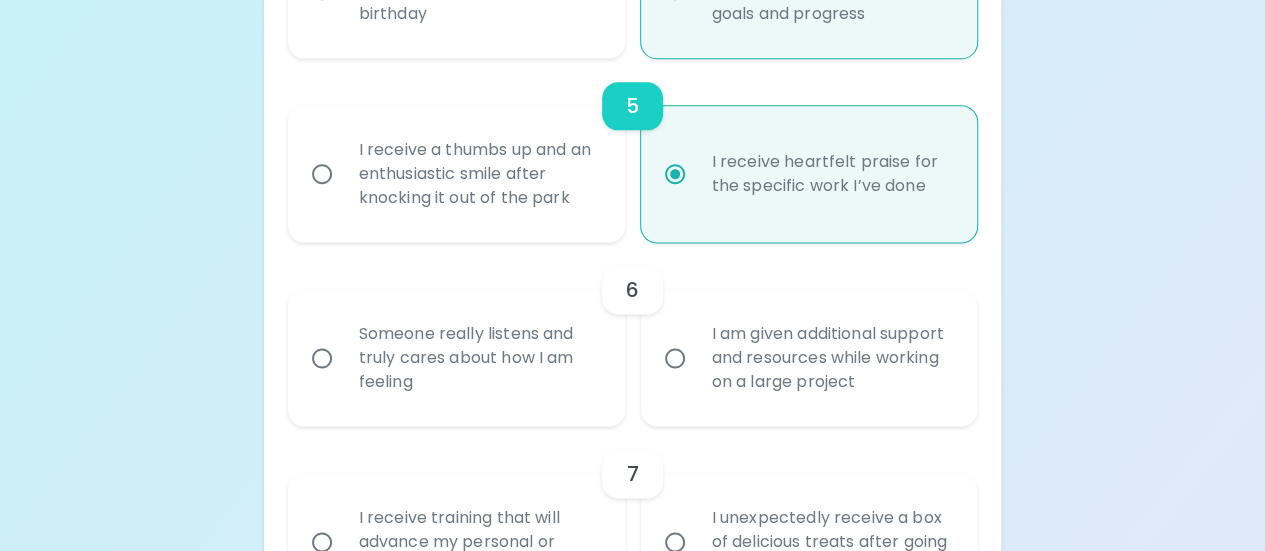 radio on "false" 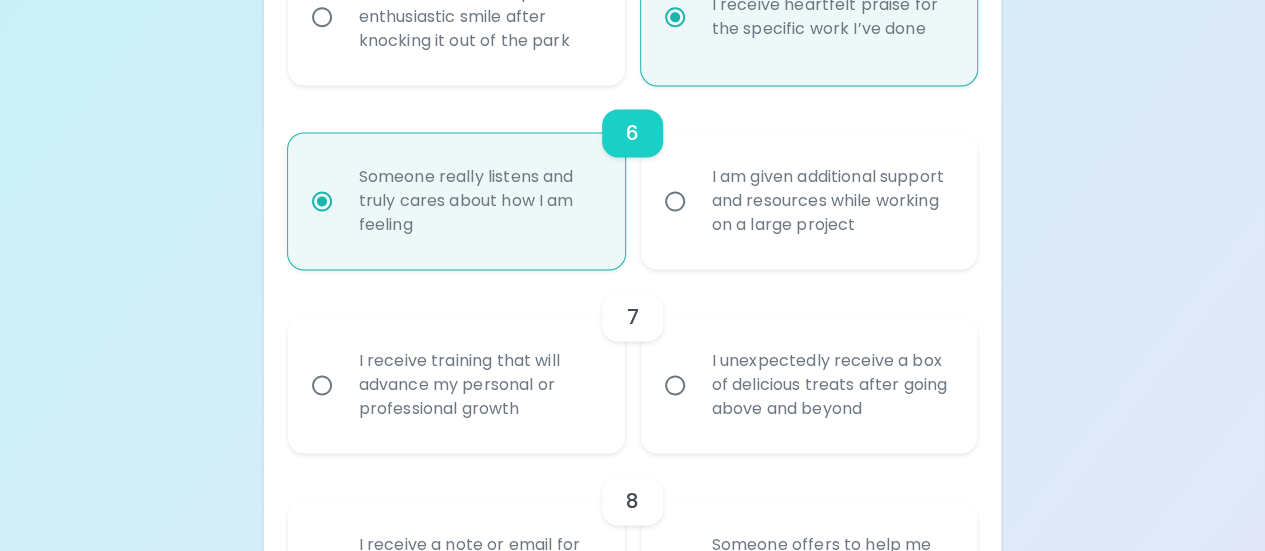 scroll, scrollTop: 1341, scrollLeft: 0, axis: vertical 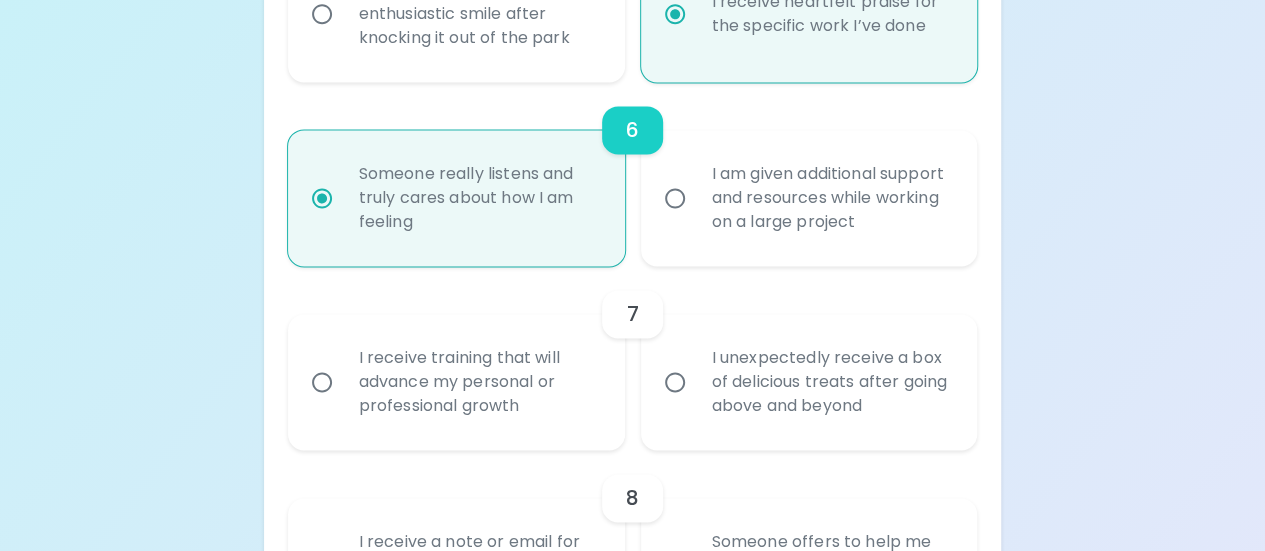 radio on "true" 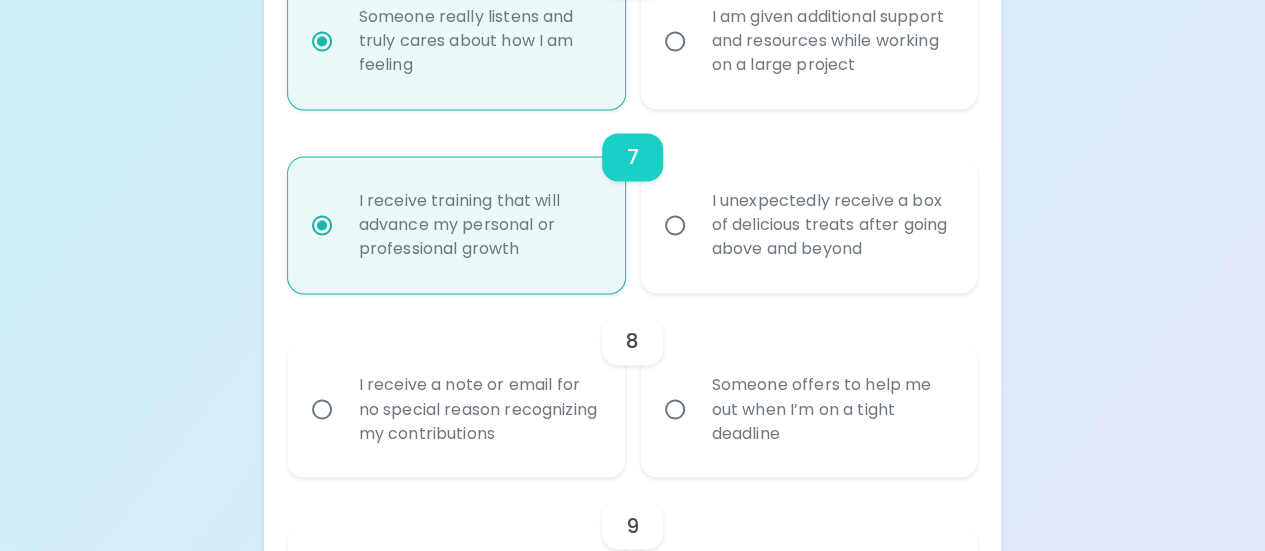 scroll, scrollTop: 1501, scrollLeft: 0, axis: vertical 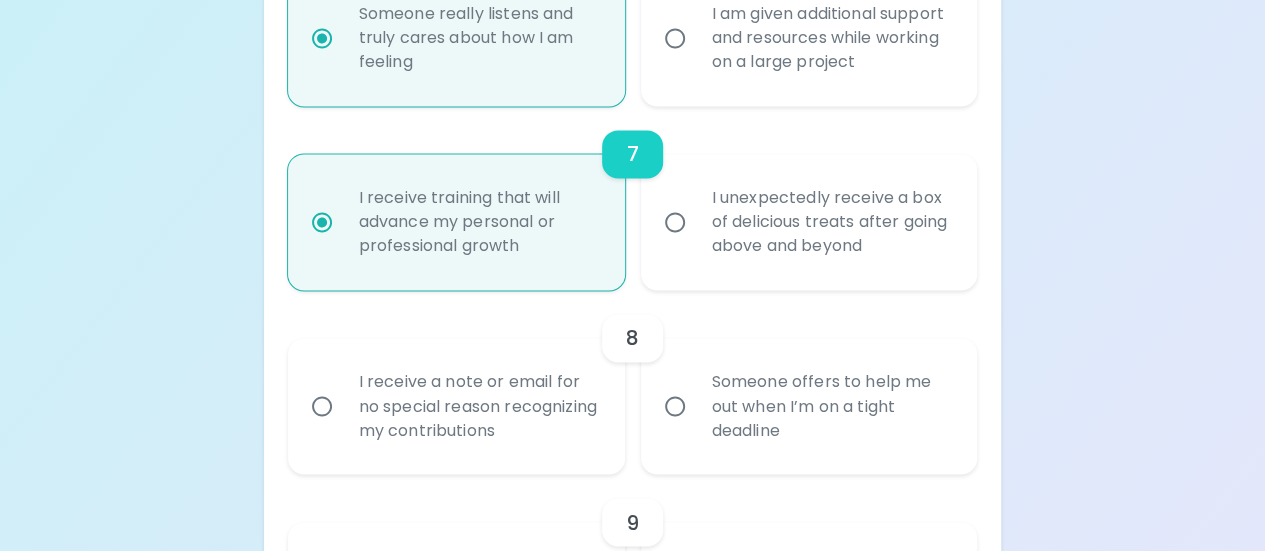 radio on "true" 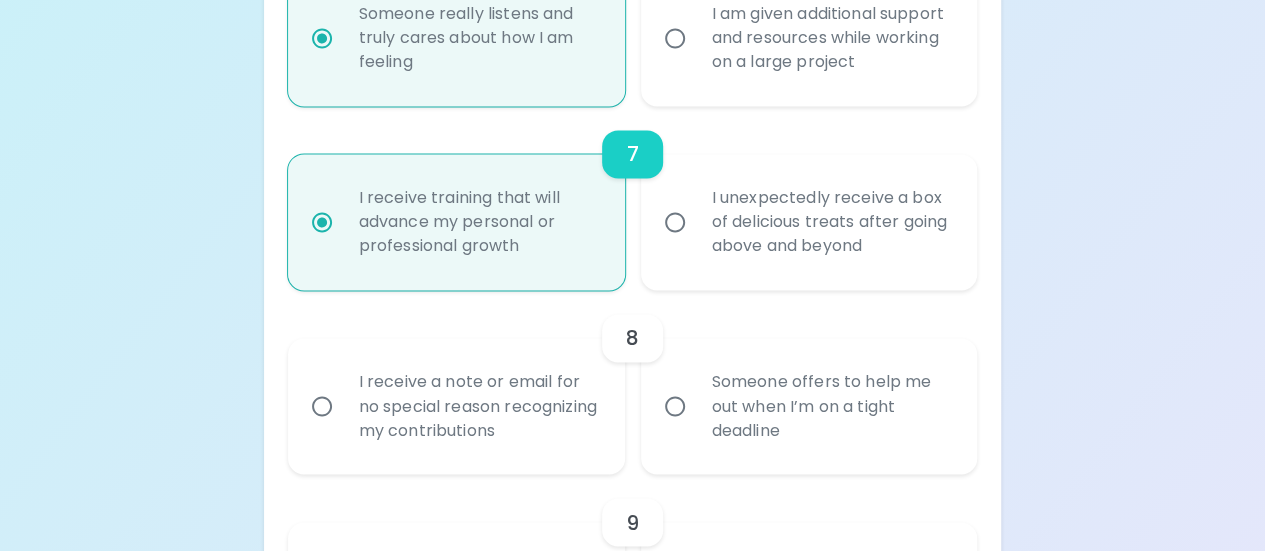 radio on "false" 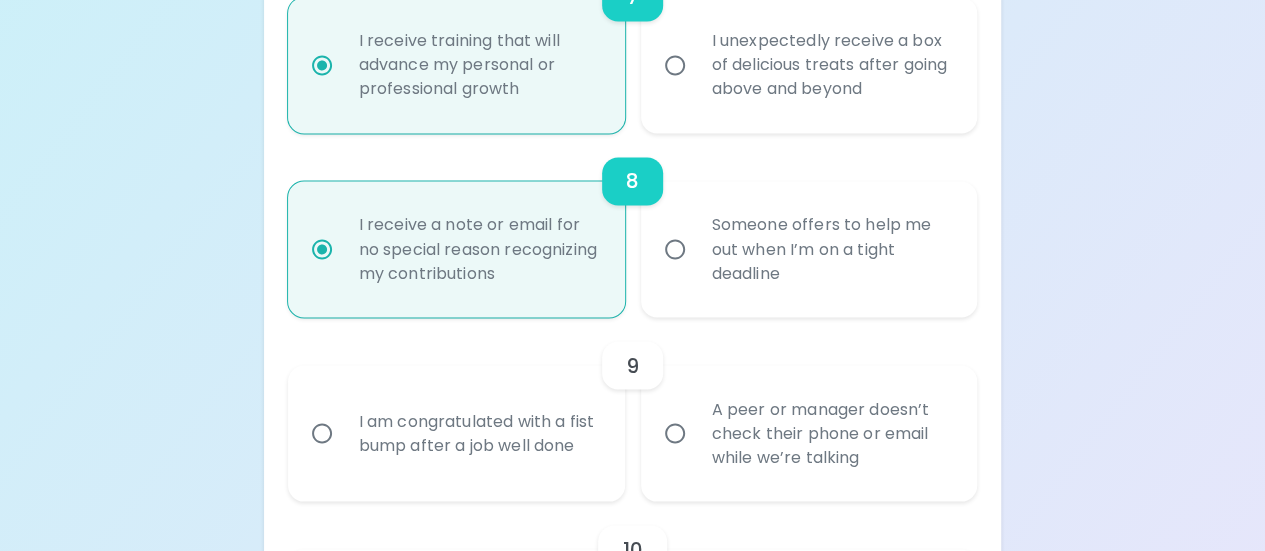 scroll, scrollTop: 1661, scrollLeft: 0, axis: vertical 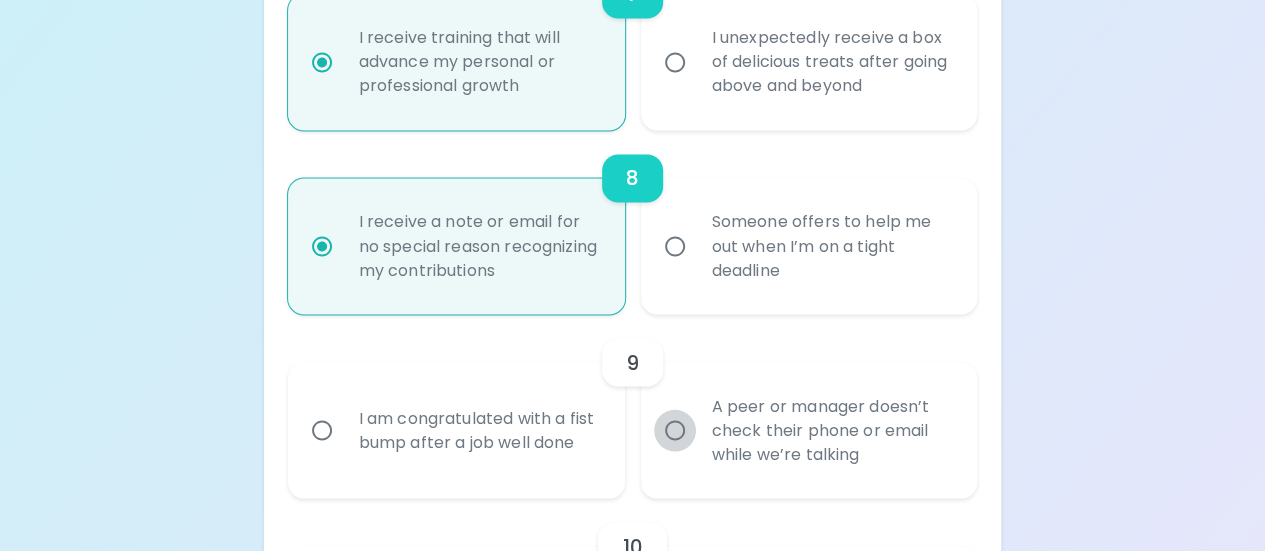 radio on "true" 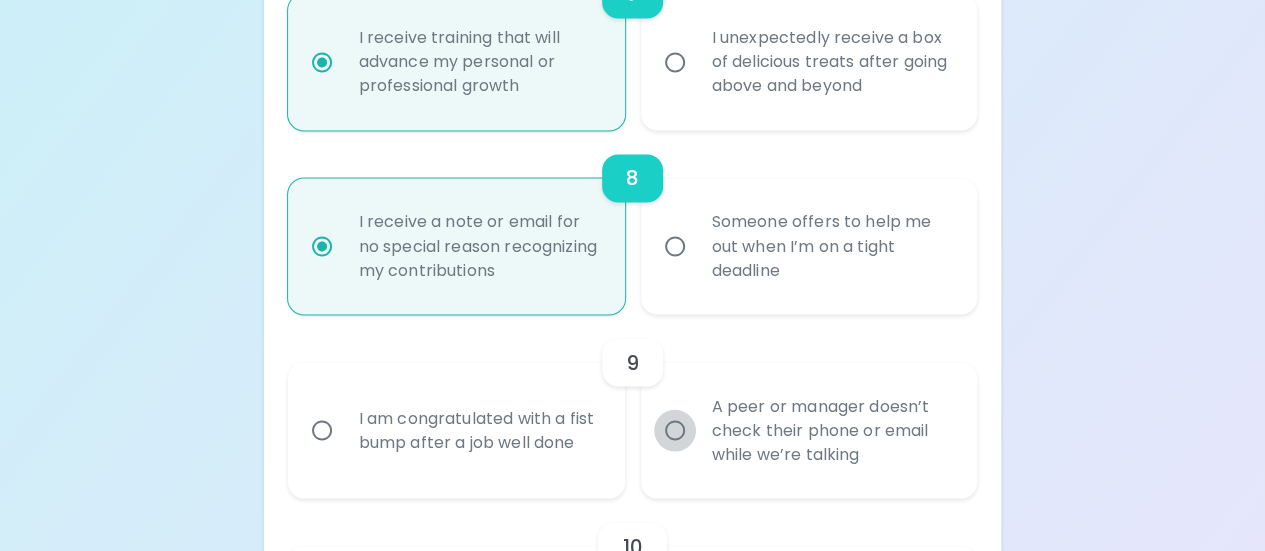 radio on "false" 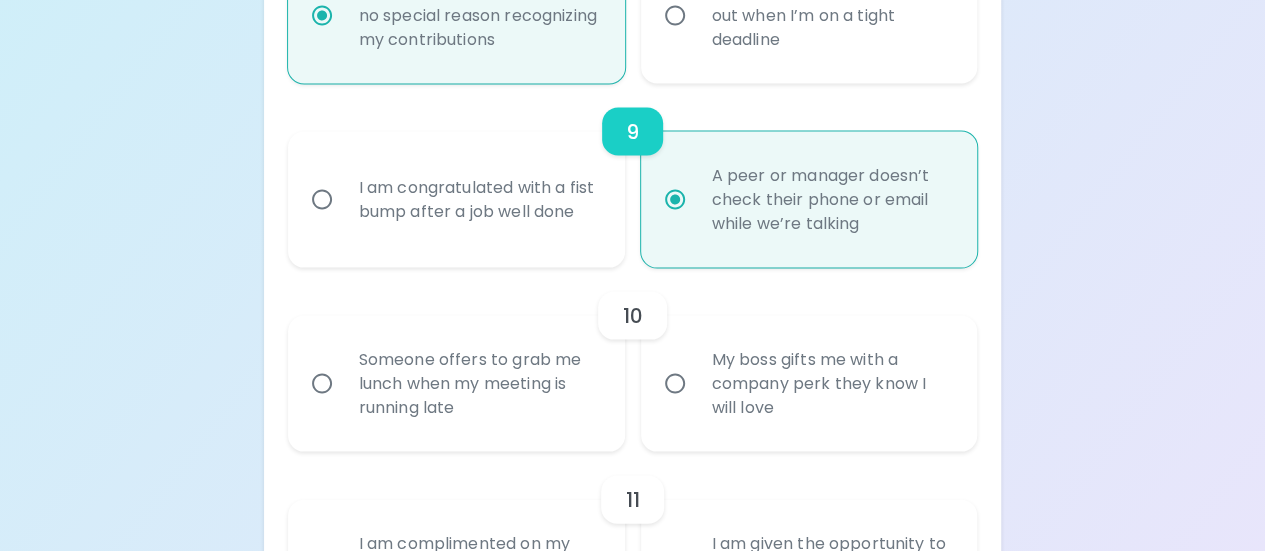 scroll, scrollTop: 1921, scrollLeft: 0, axis: vertical 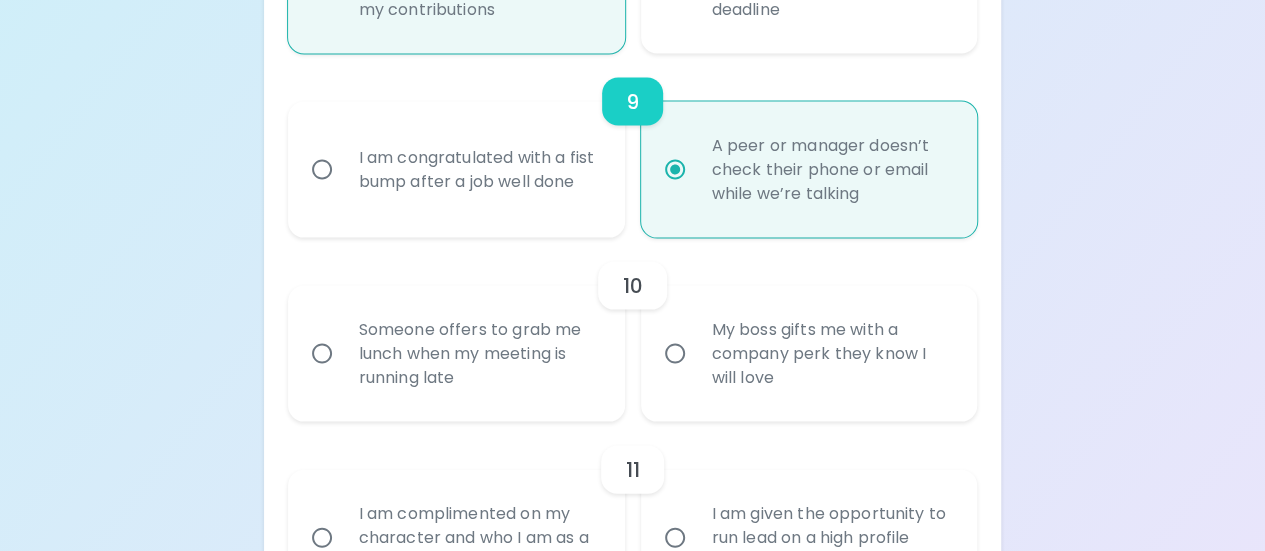 radio on "true" 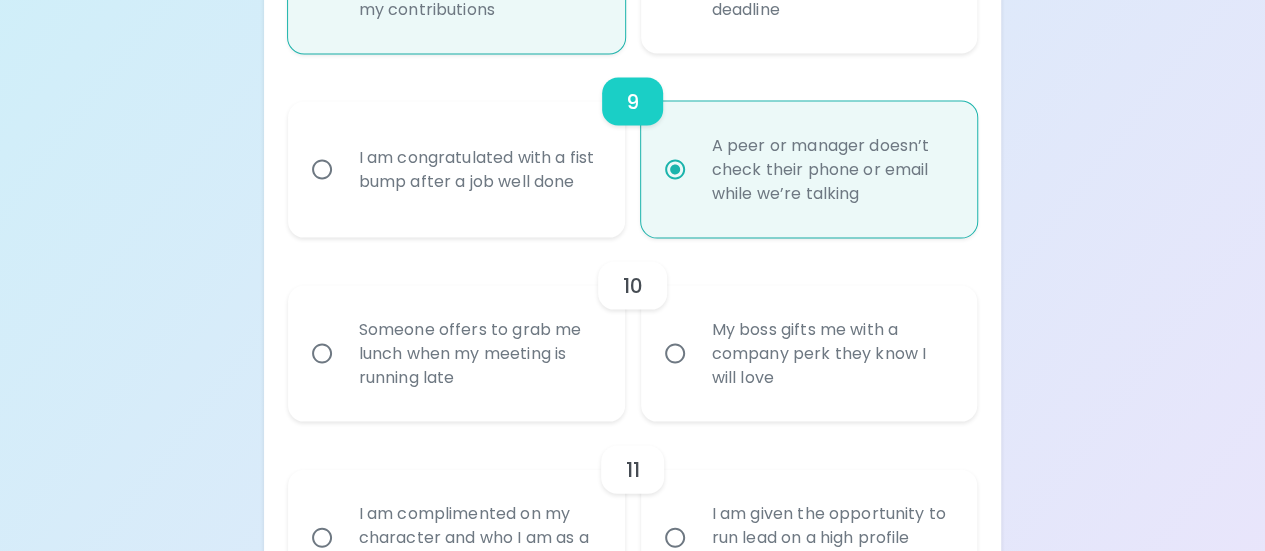 radio on "false" 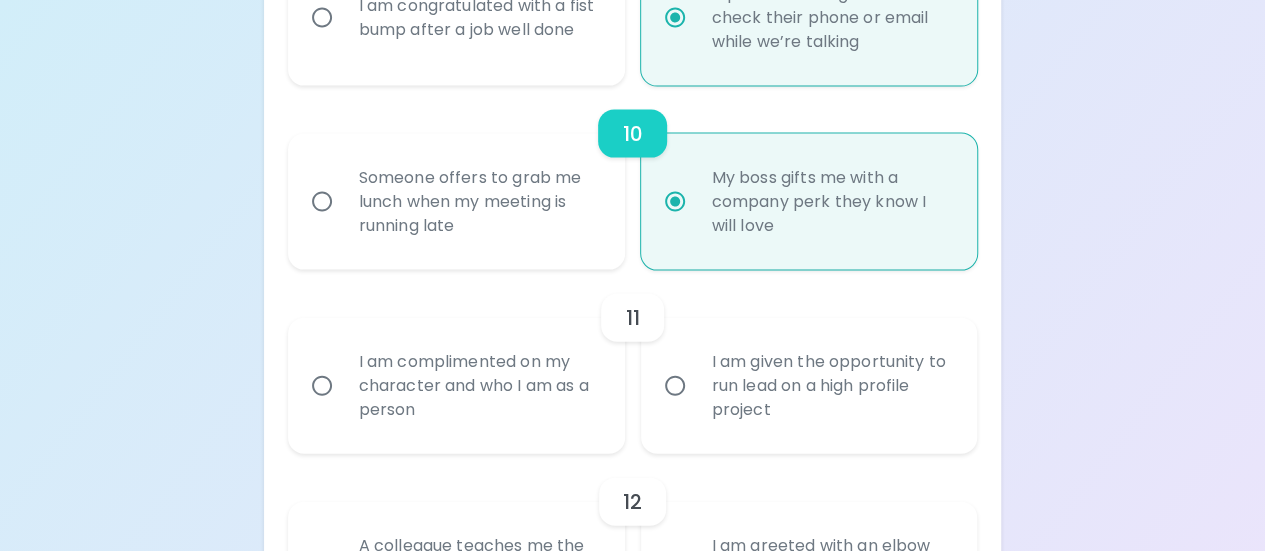 scroll, scrollTop: 2081, scrollLeft: 0, axis: vertical 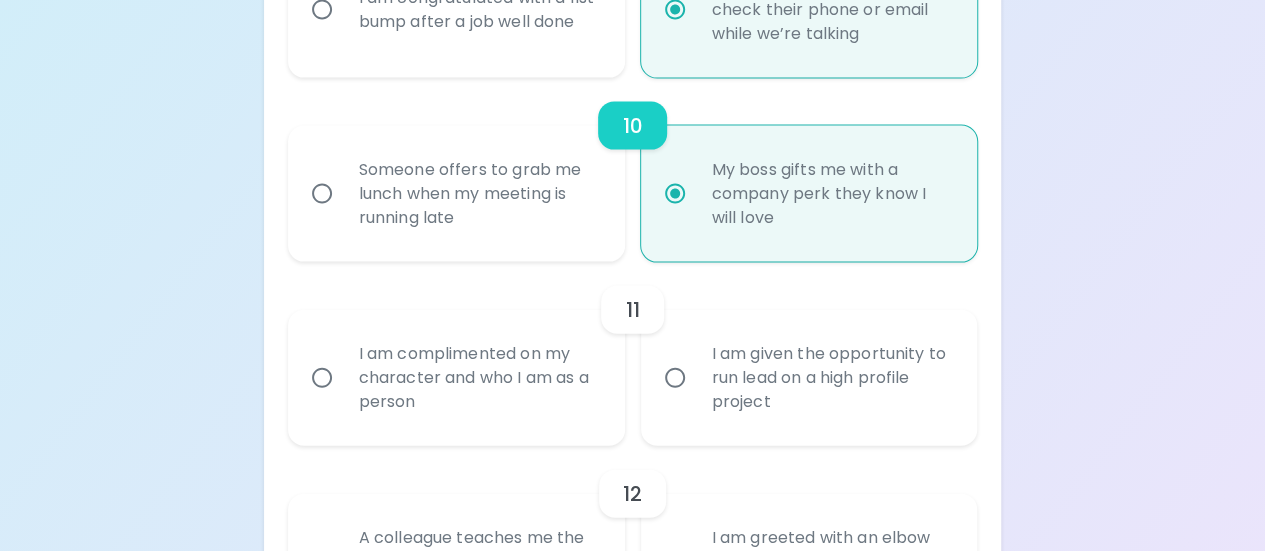 radio on "true" 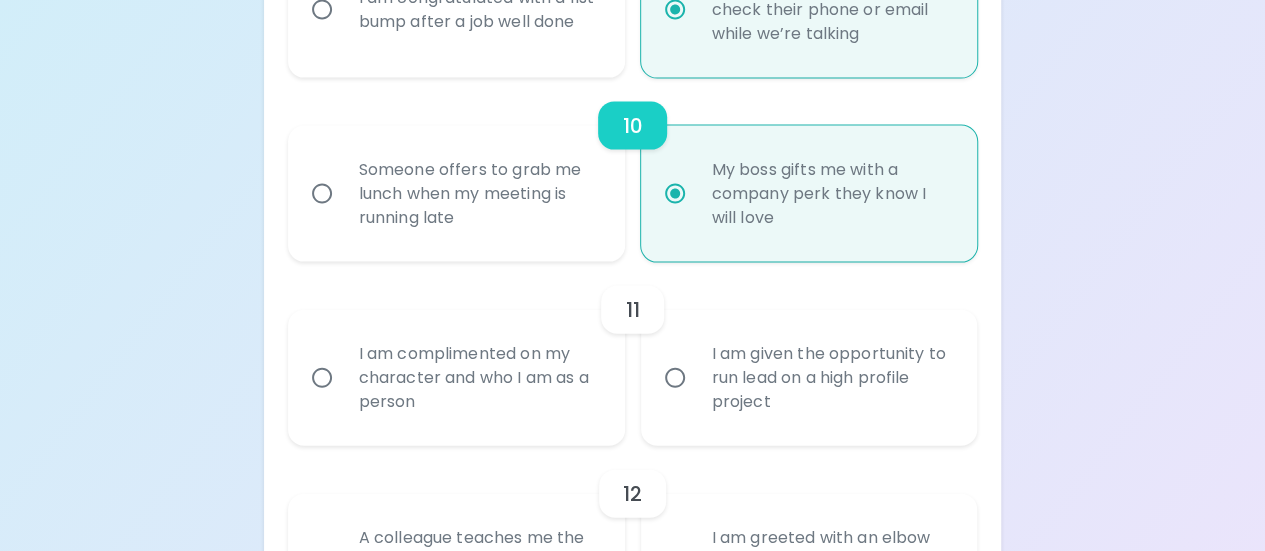 radio on "false" 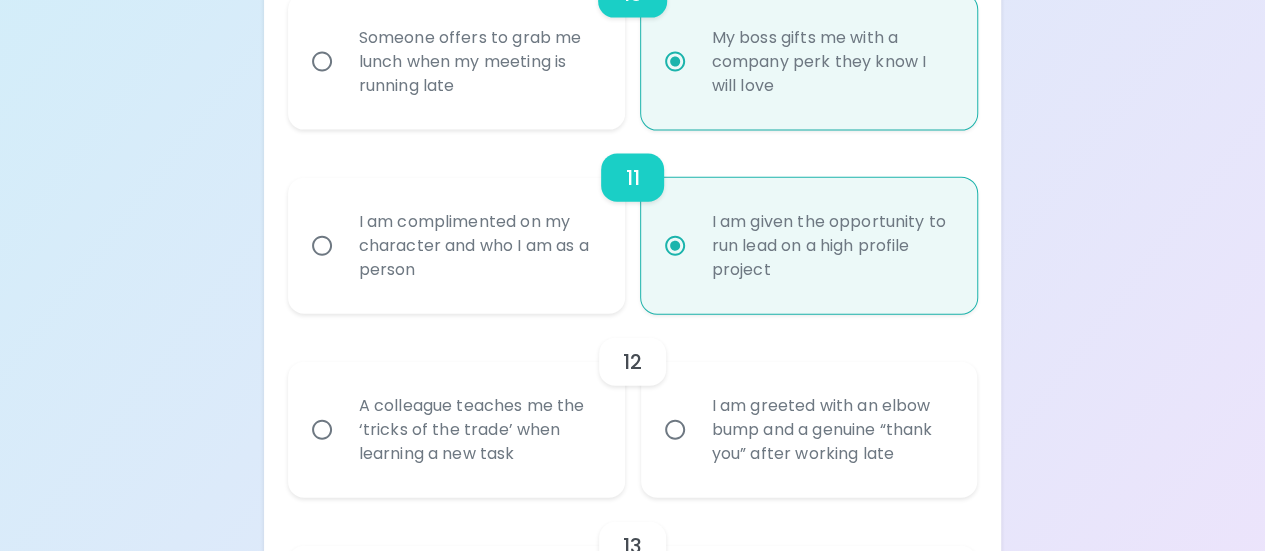 scroll, scrollTop: 2241, scrollLeft: 0, axis: vertical 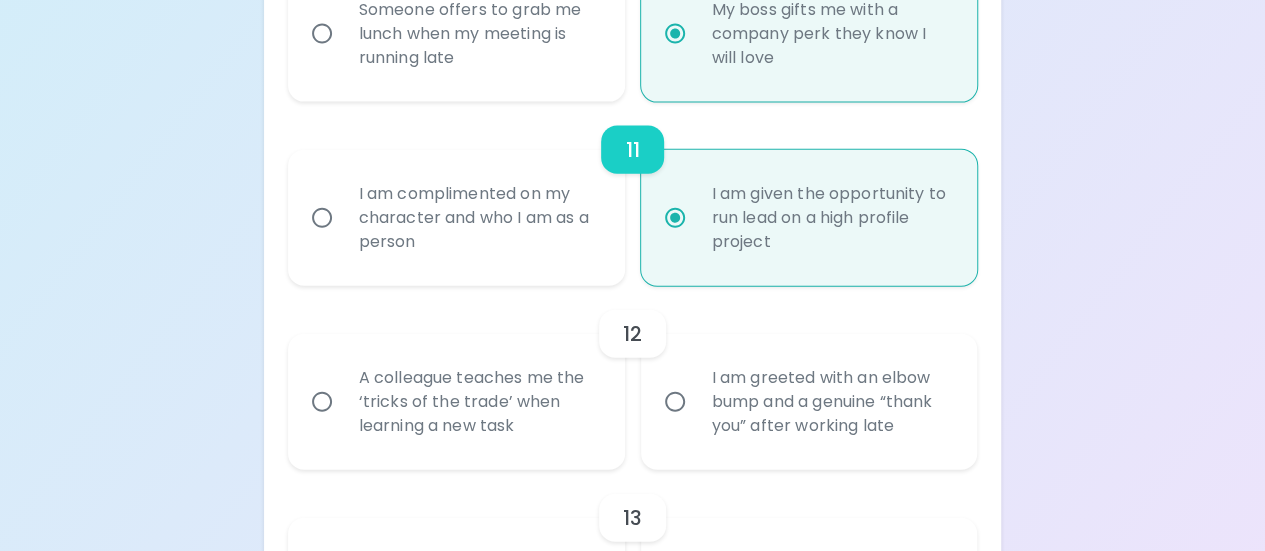radio on "true" 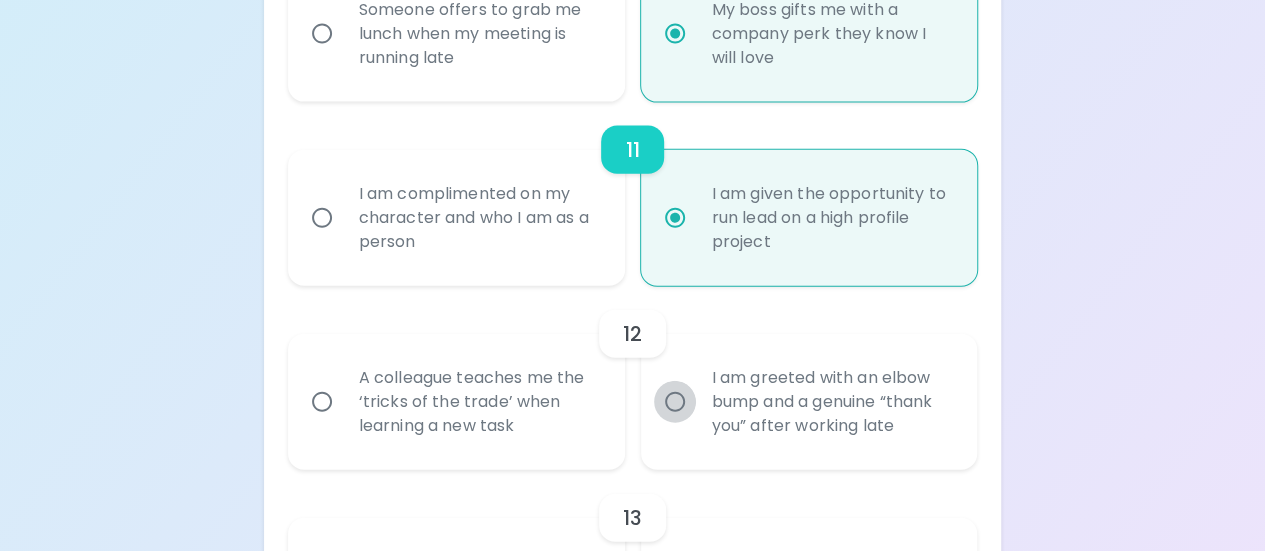 click on "I am greeted with an elbow bump and a genuine “thank you” after working late" at bounding box center [675, 402] 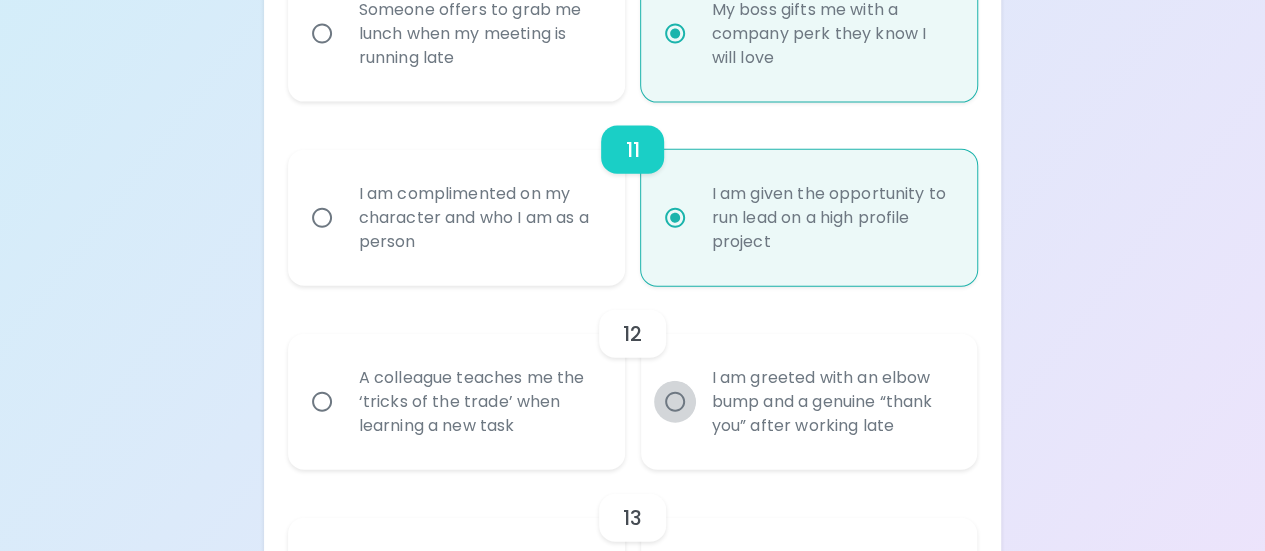 radio on "false" 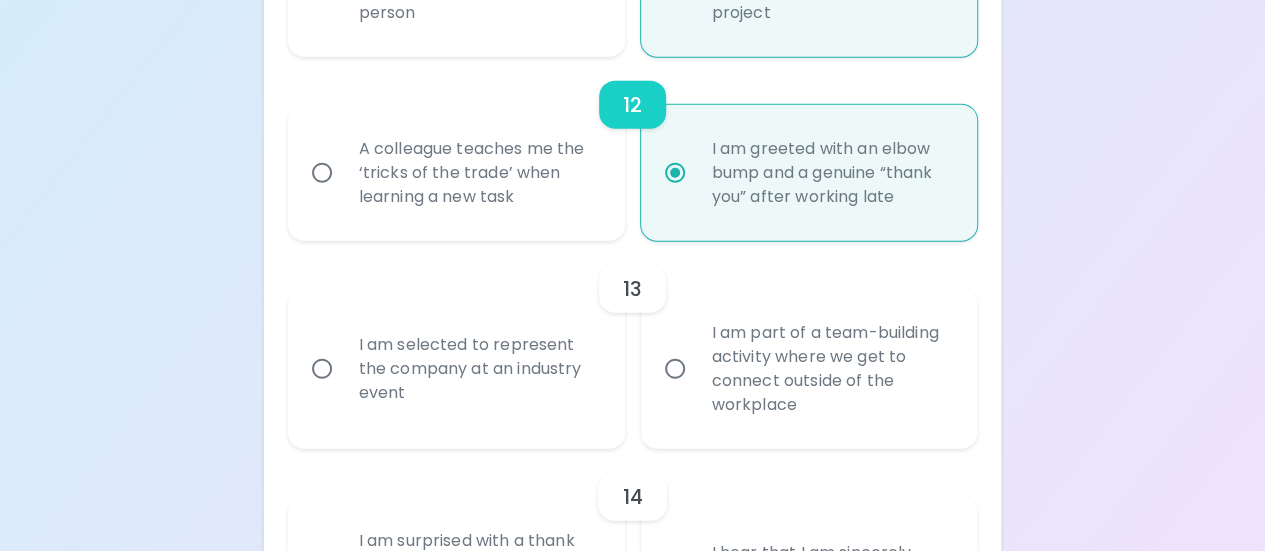 scroll, scrollTop: 2501, scrollLeft: 0, axis: vertical 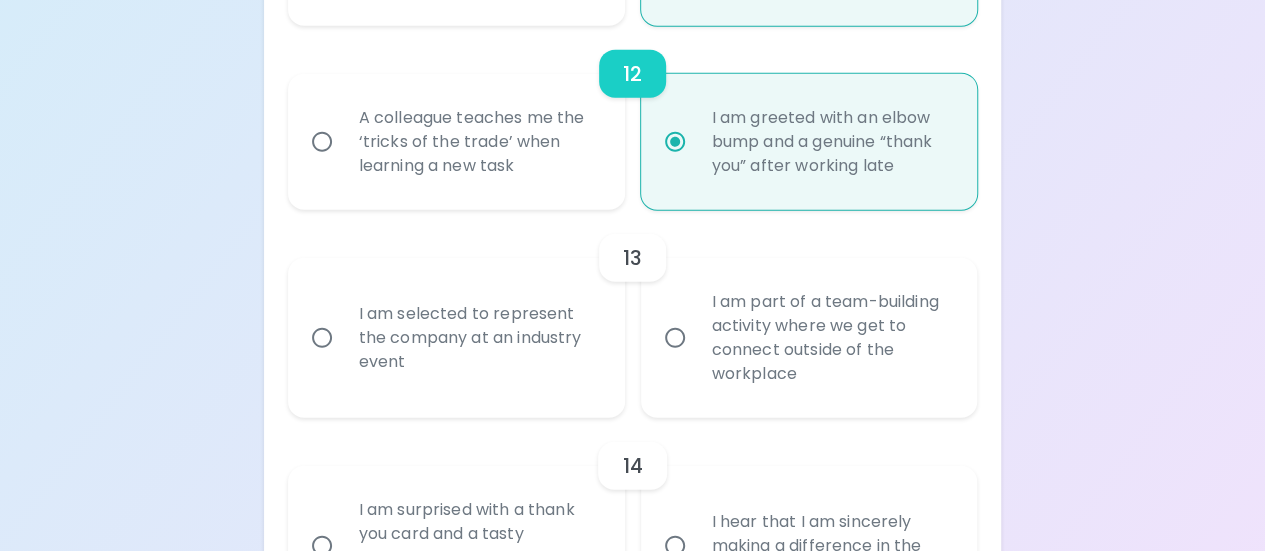 radio on "true" 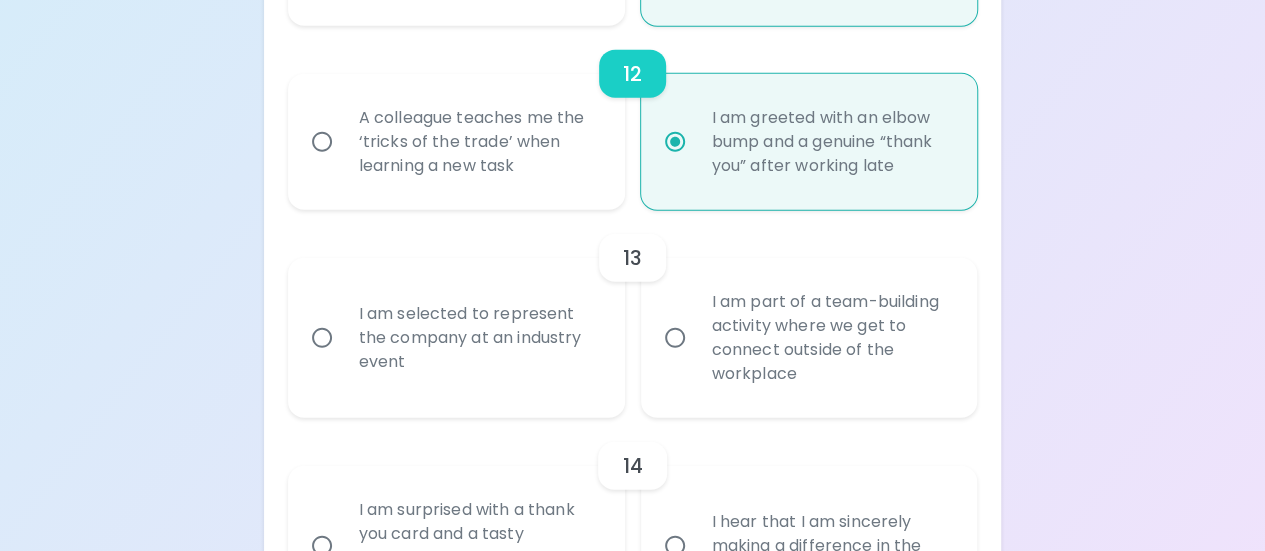 radio on "false" 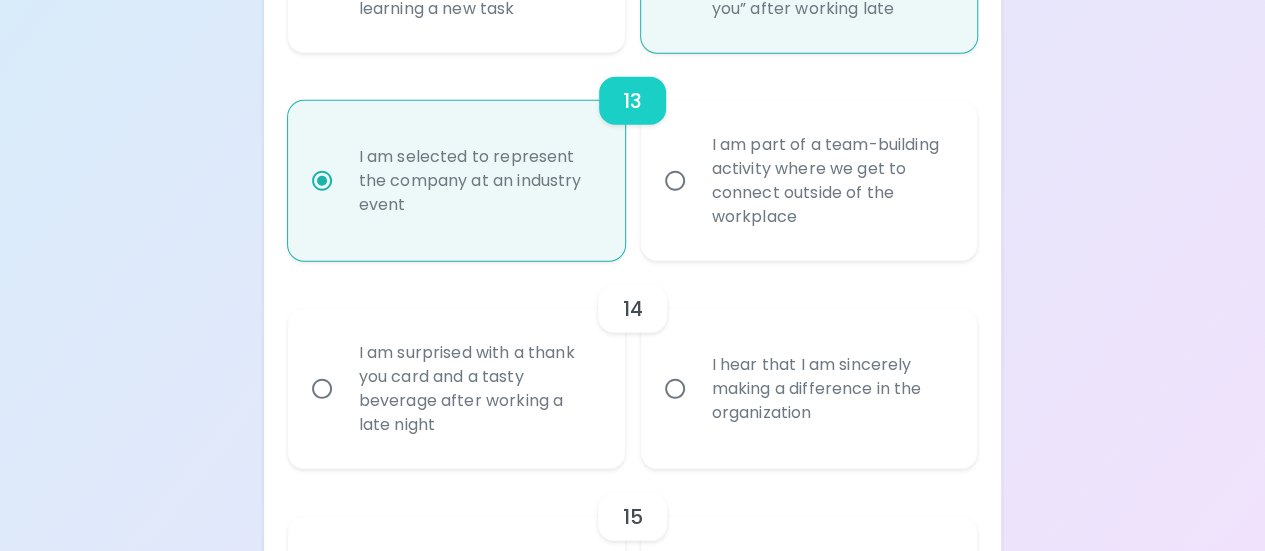 scroll, scrollTop: 2661, scrollLeft: 0, axis: vertical 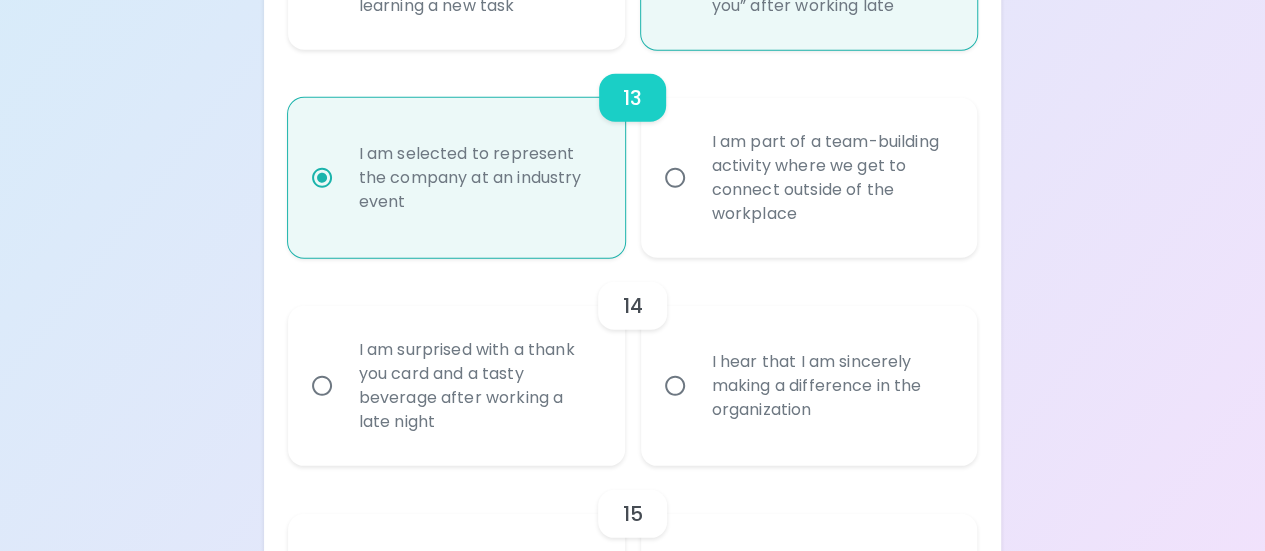 radio on "true" 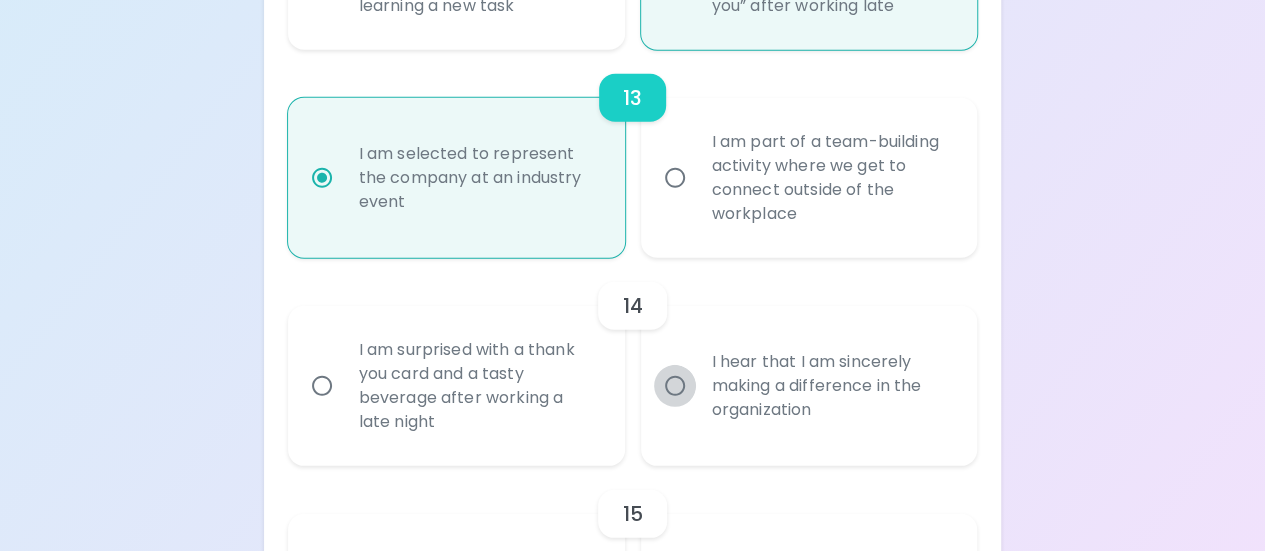 click on "I hear that I am sincerely making a difference in the organization" at bounding box center (675, 386) 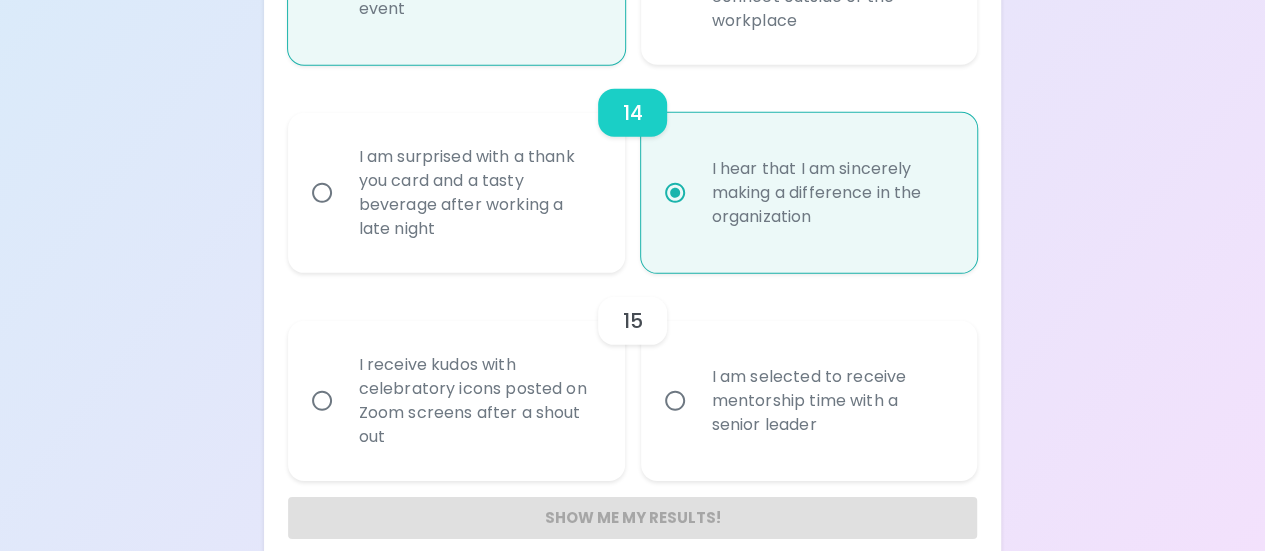 scroll, scrollTop: 2881, scrollLeft: 0, axis: vertical 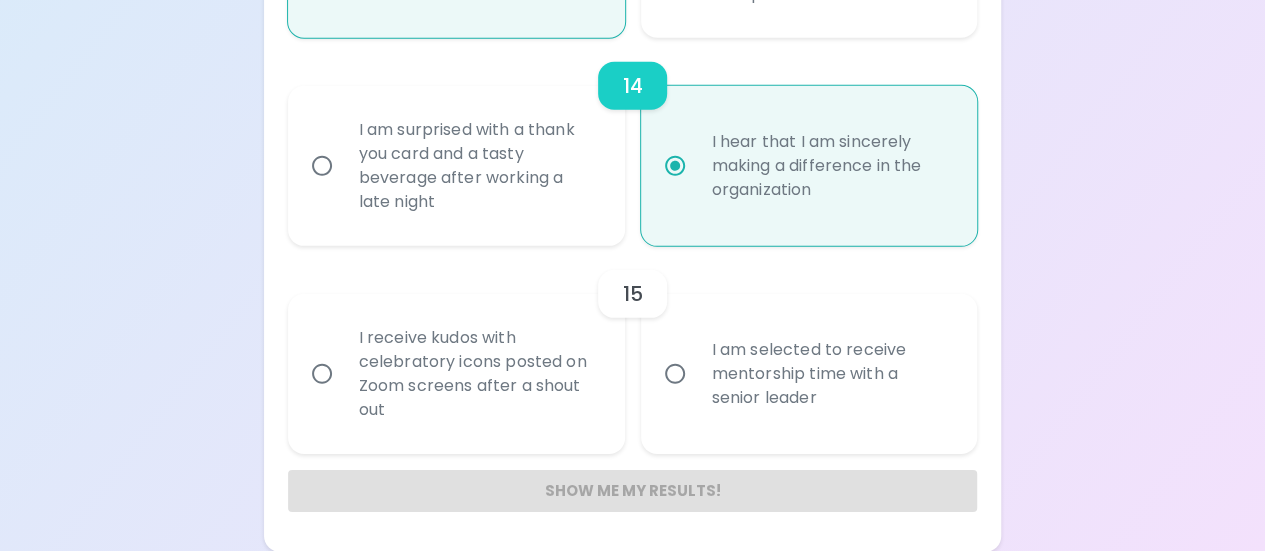 radio on "true" 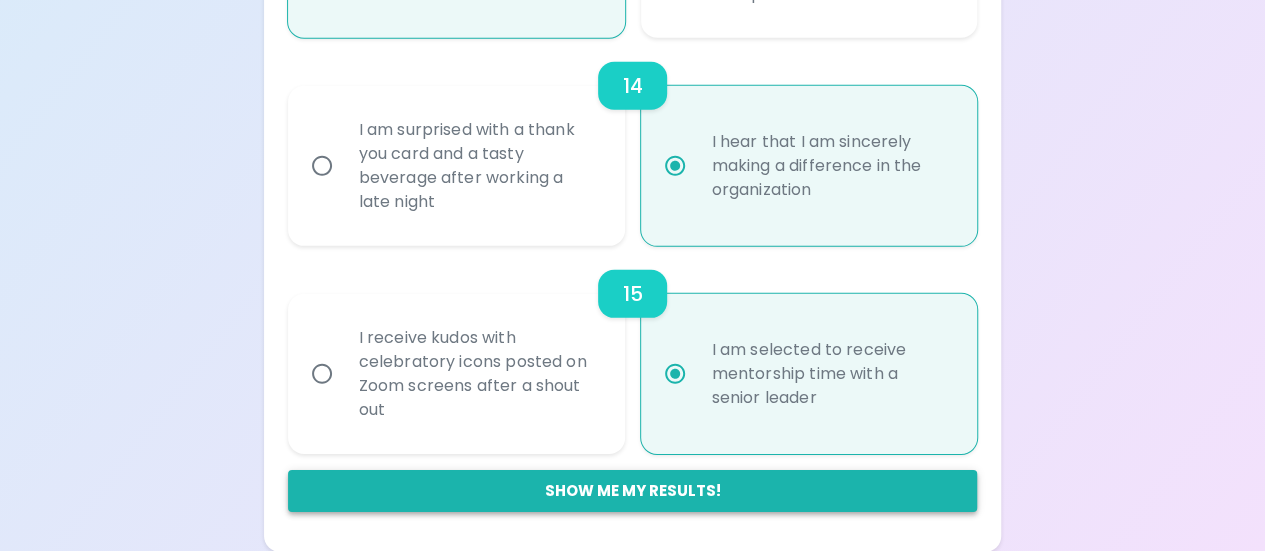 radio on "true" 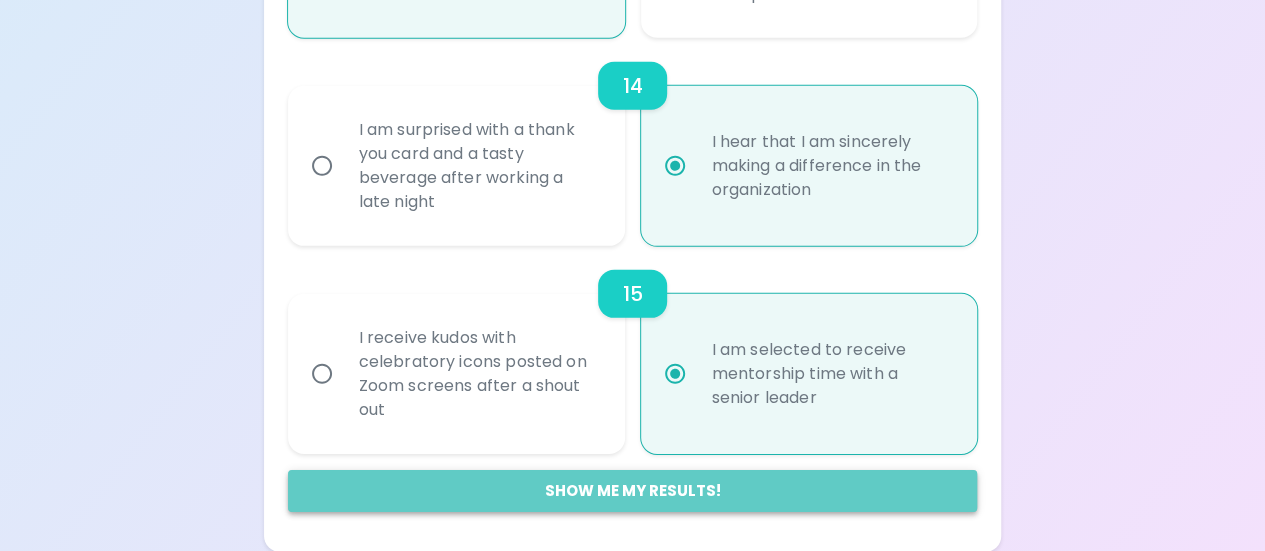 click on "Show me my results!" at bounding box center (633, 491) 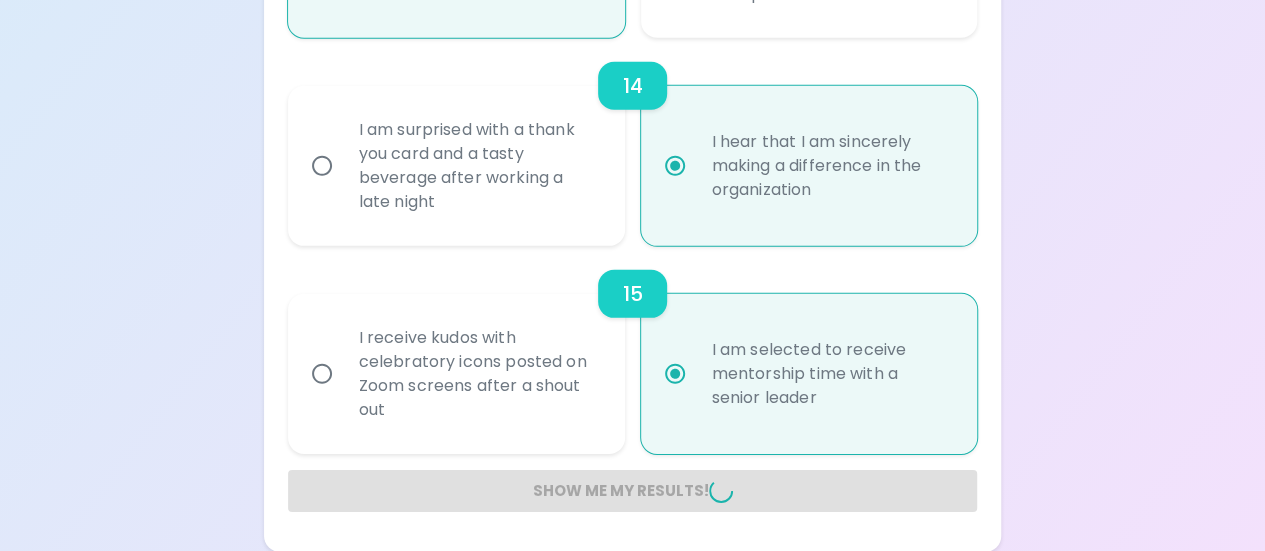 radio on "false" 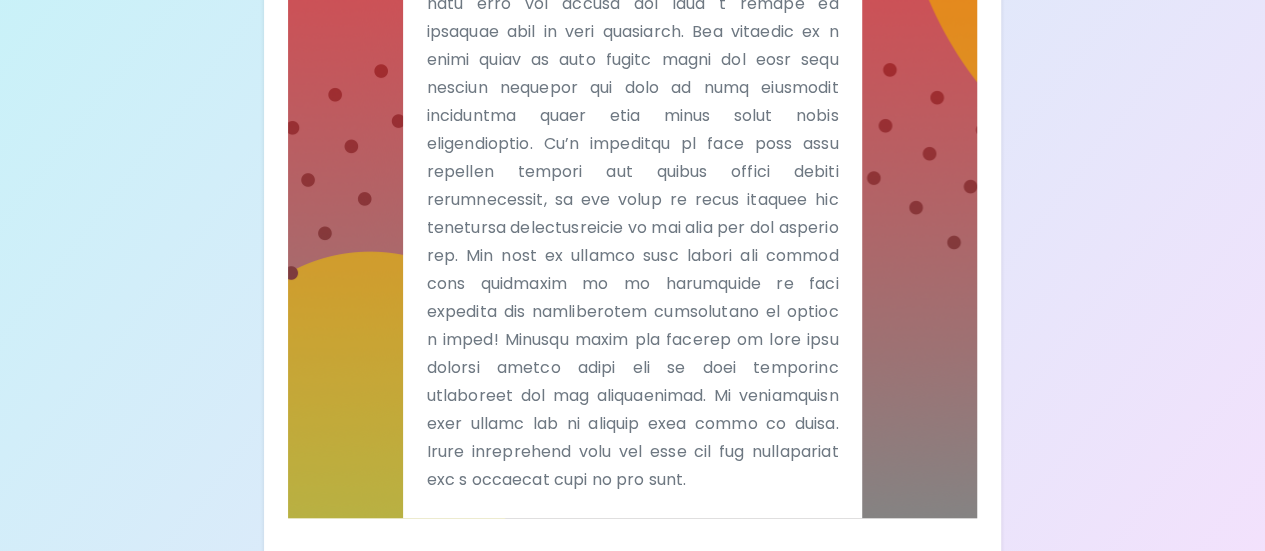 scroll, scrollTop: 792, scrollLeft: 0, axis: vertical 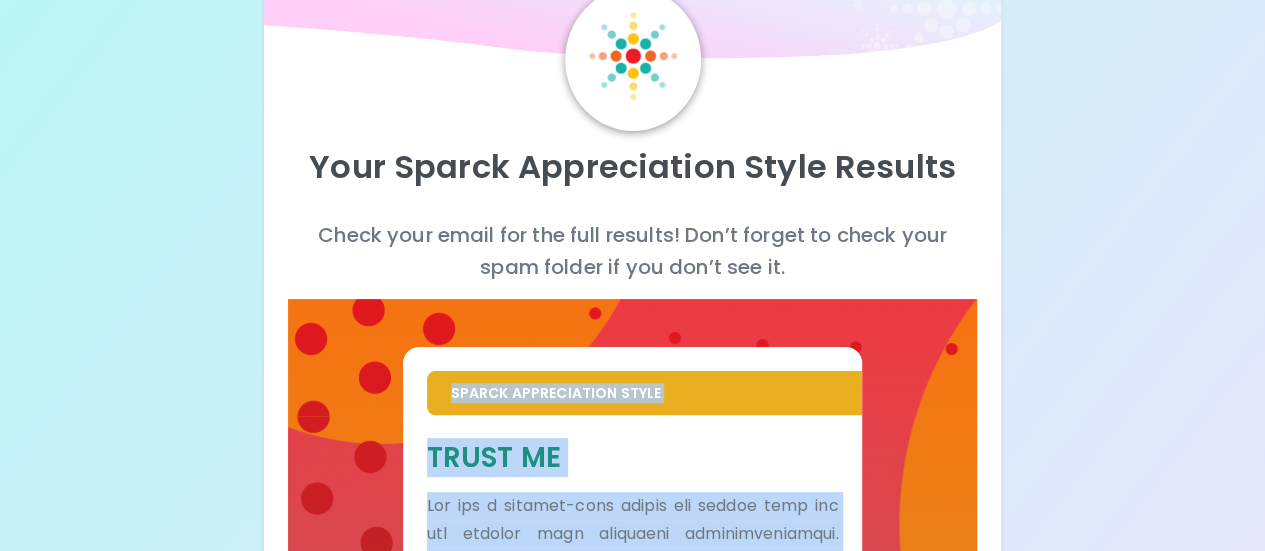 drag, startPoint x: 801, startPoint y: 456, endPoint x: 392, endPoint y: 376, distance: 416.75052 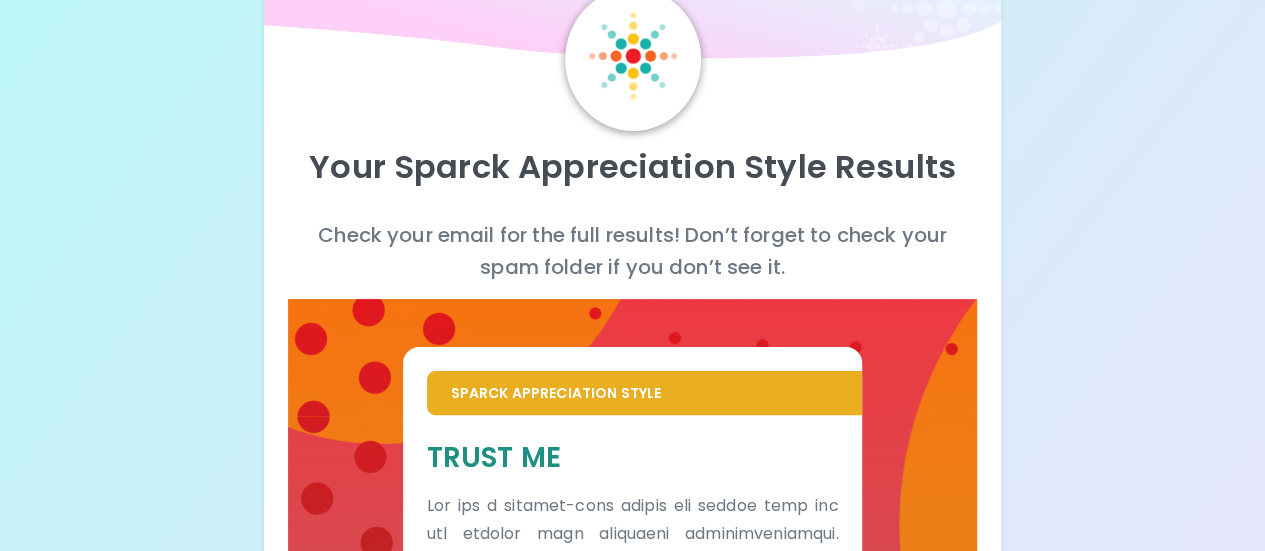 click on "Your Sparck Appreciation Style Results" at bounding box center (633, 167) 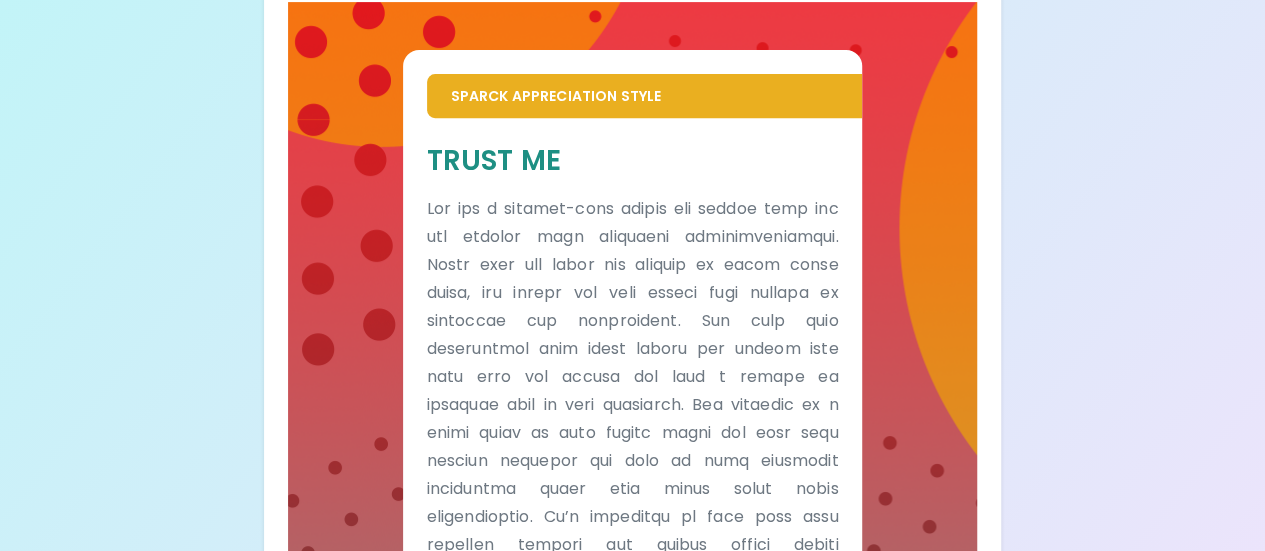 scroll, scrollTop: 792, scrollLeft: 0, axis: vertical 